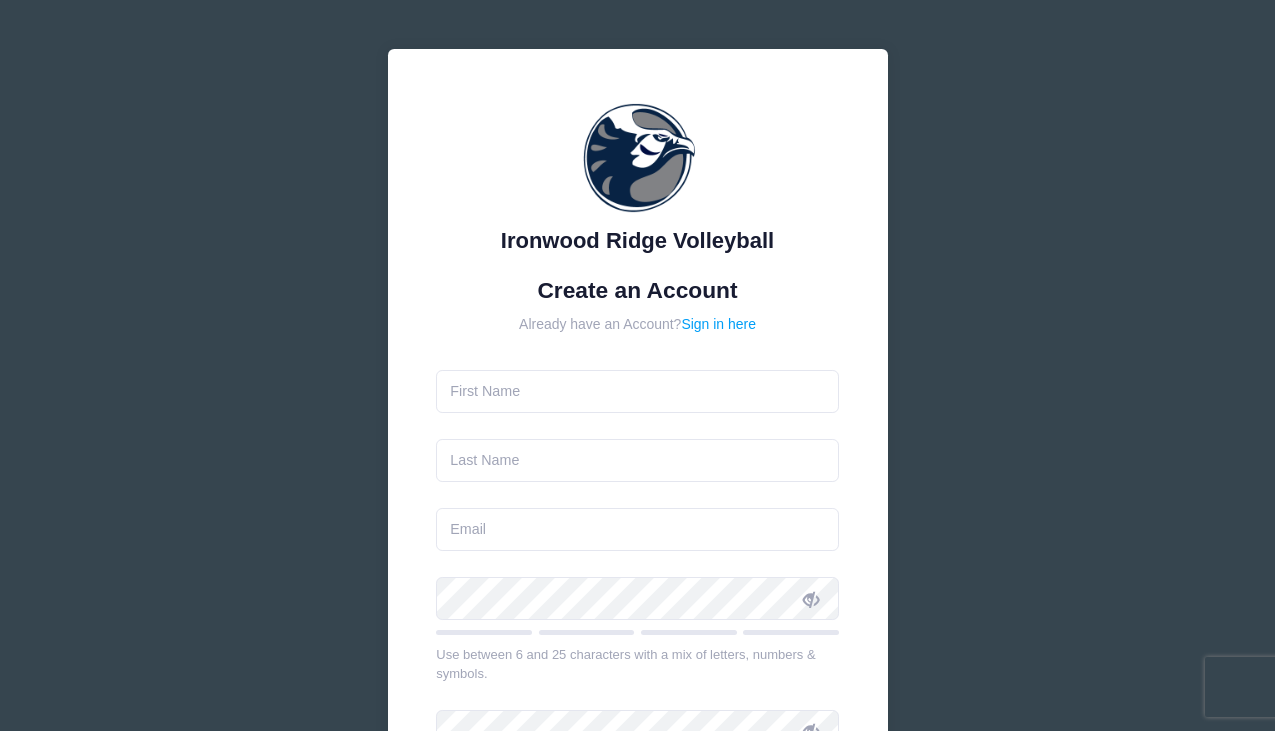 scroll, scrollTop: 0, scrollLeft: 0, axis: both 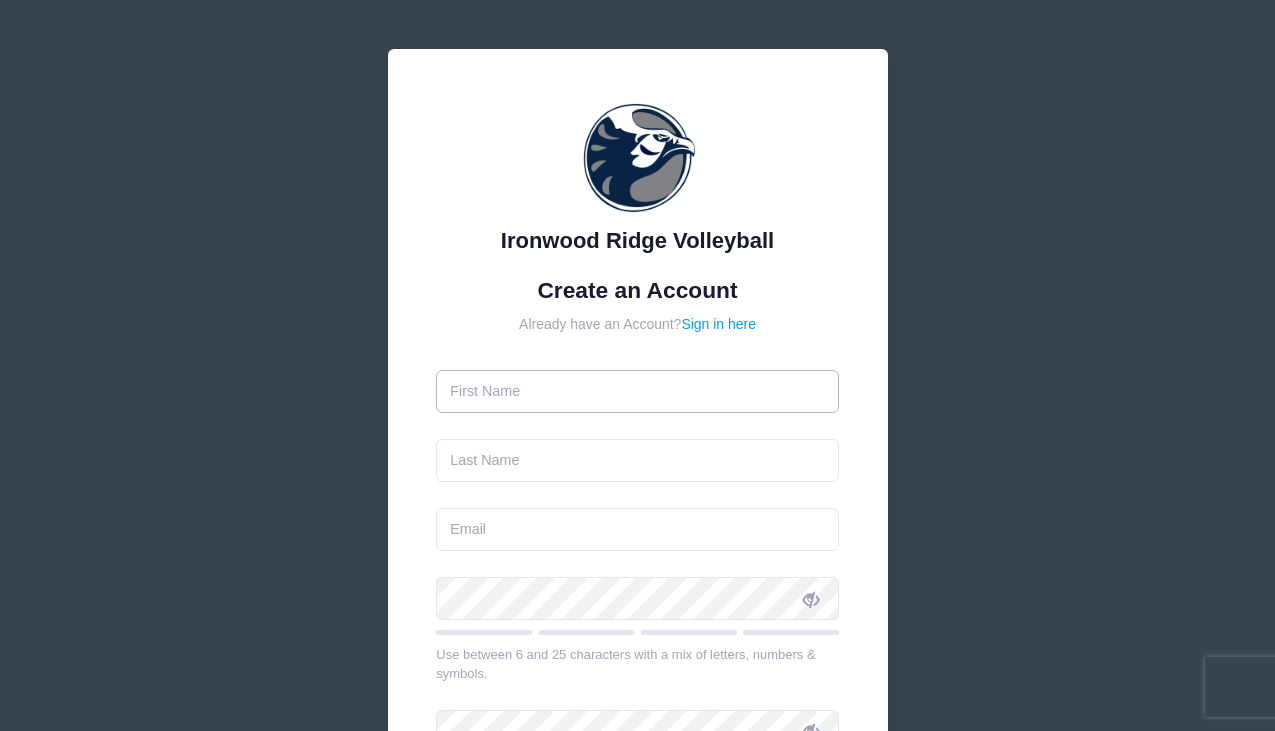 click at bounding box center [637, 391] 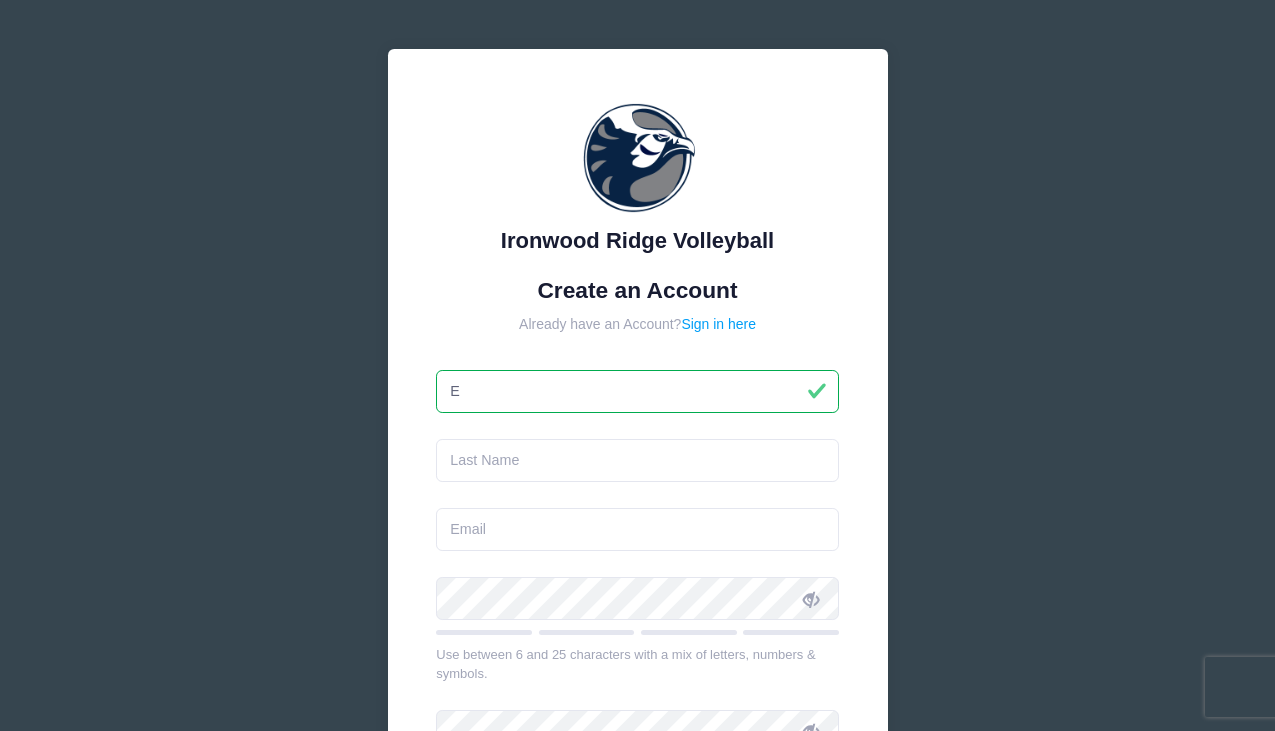 type on "[FIRST]" 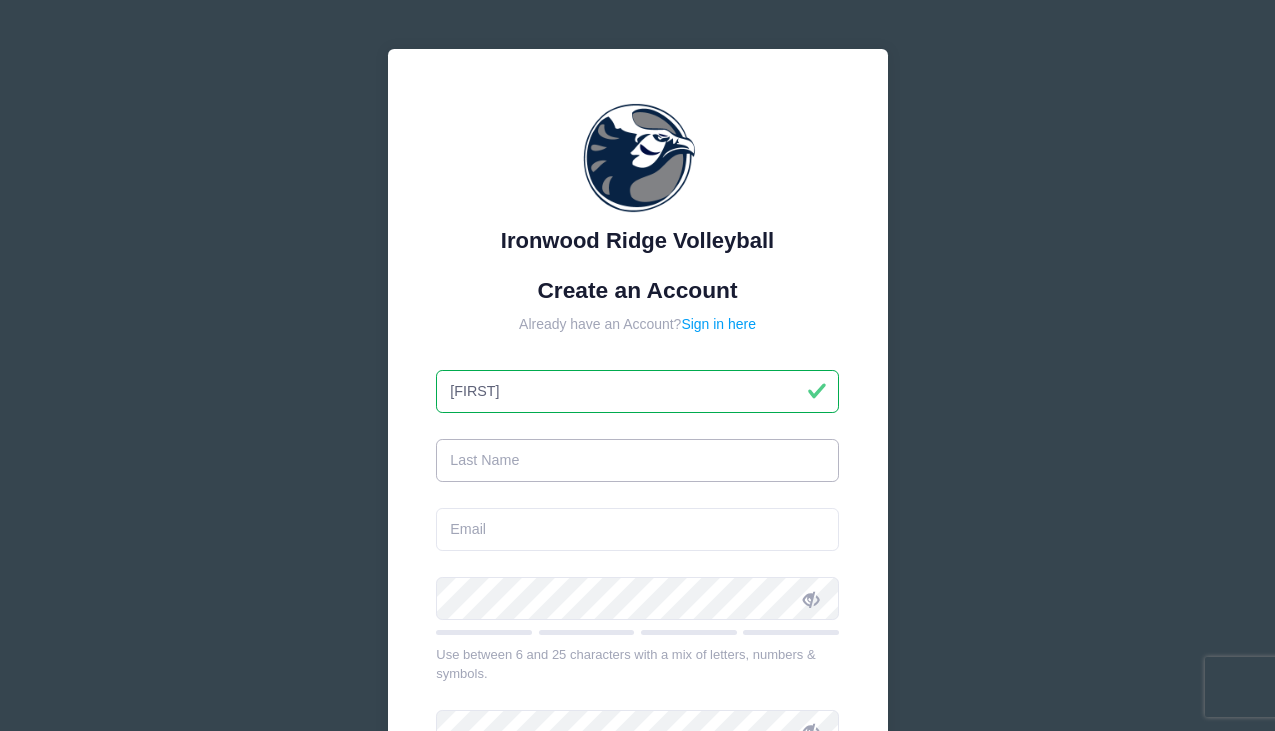 type on "Brewer" 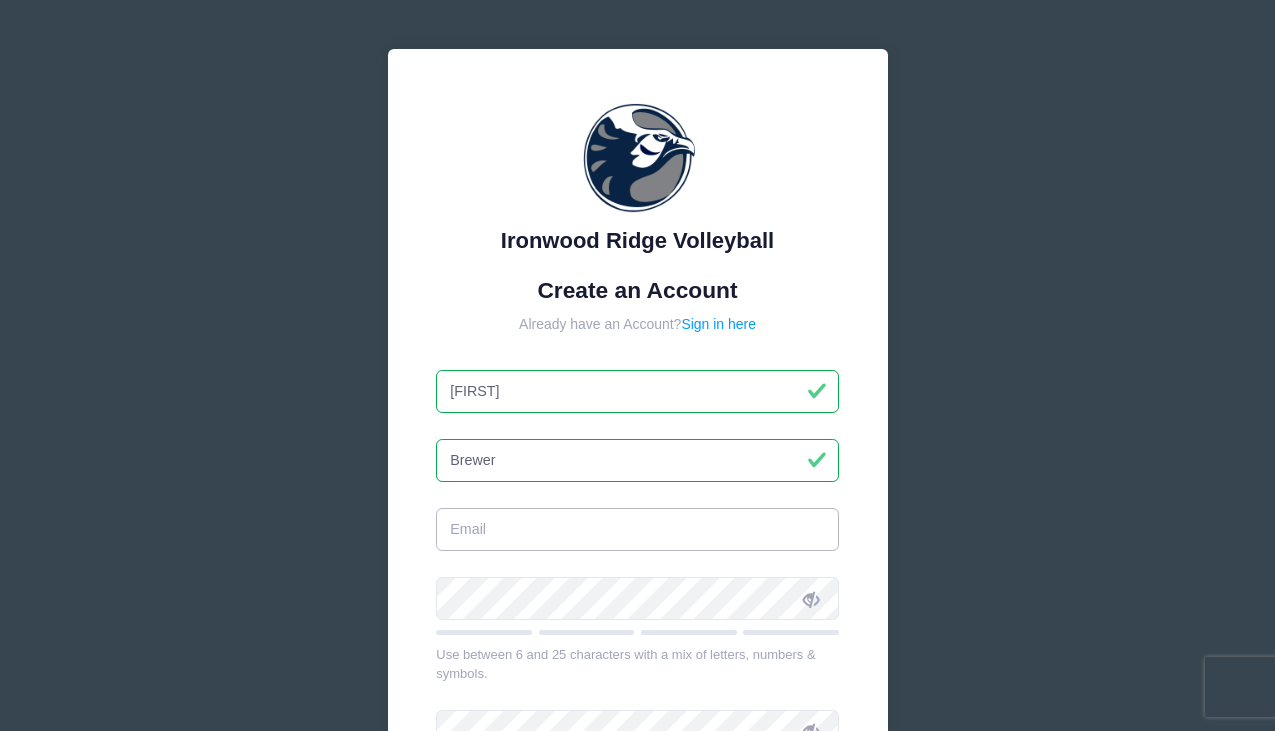 click at bounding box center (637, 529) 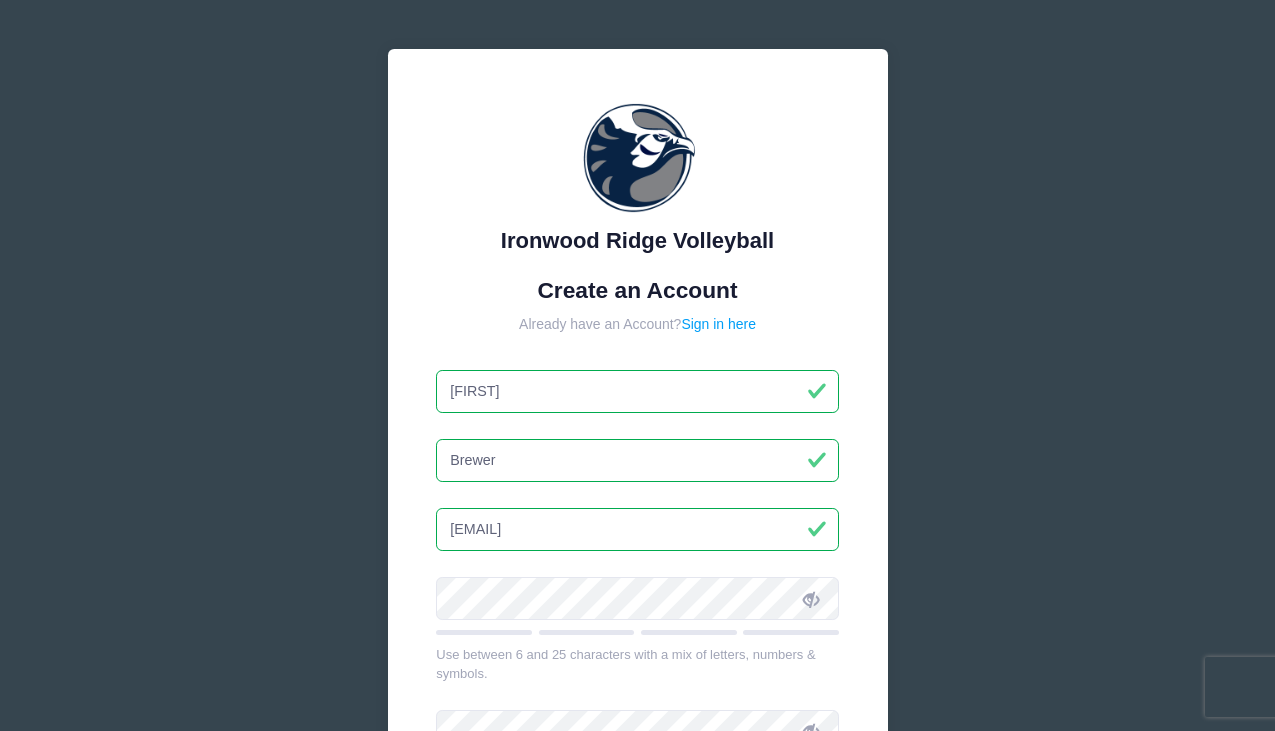 type on "[EMAIL]" 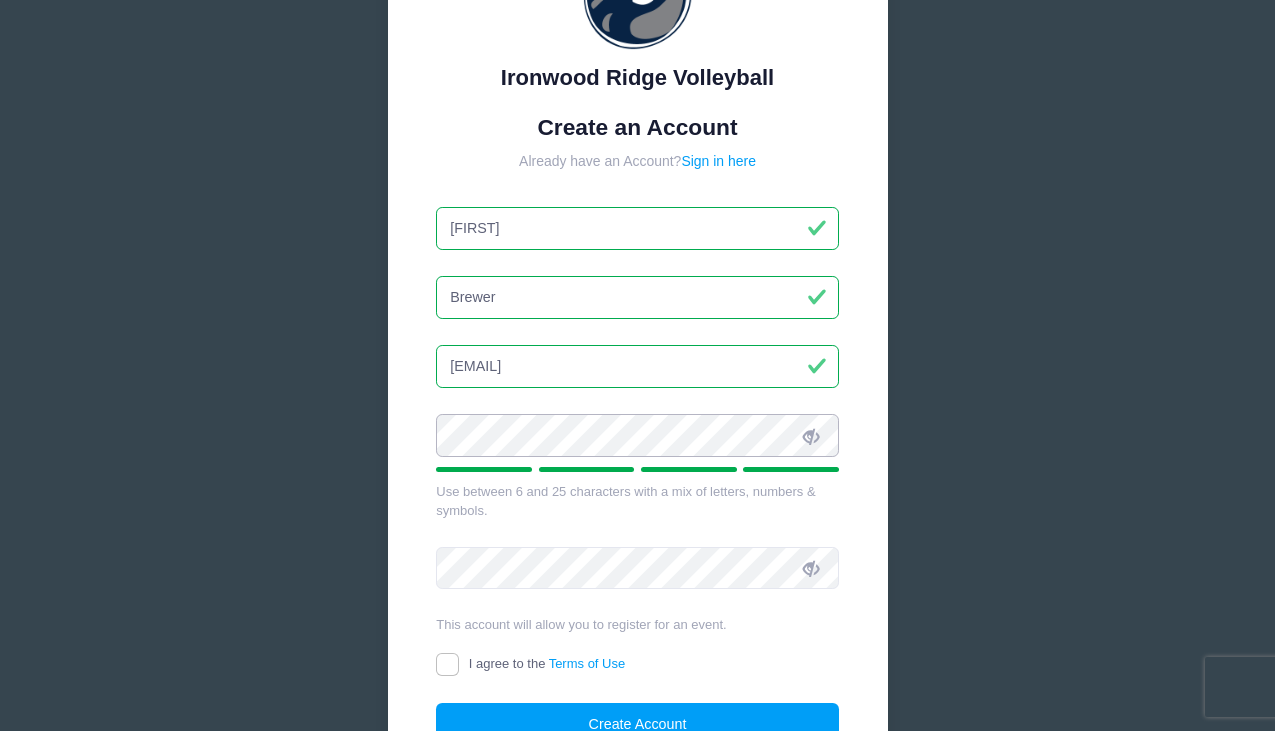 scroll, scrollTop: 178, scrollLeft: 0, axis: vertical 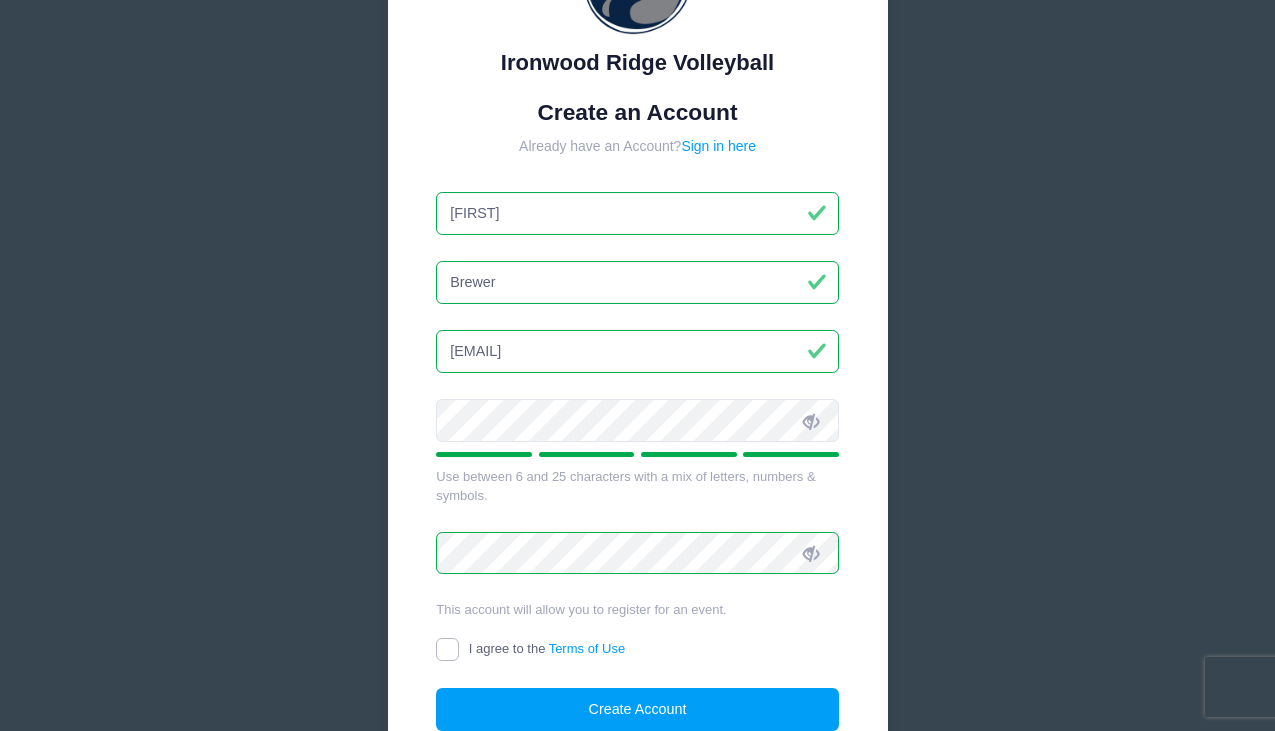 click on "I agree to the
Terms of Use" at bounding box center (447, 649) 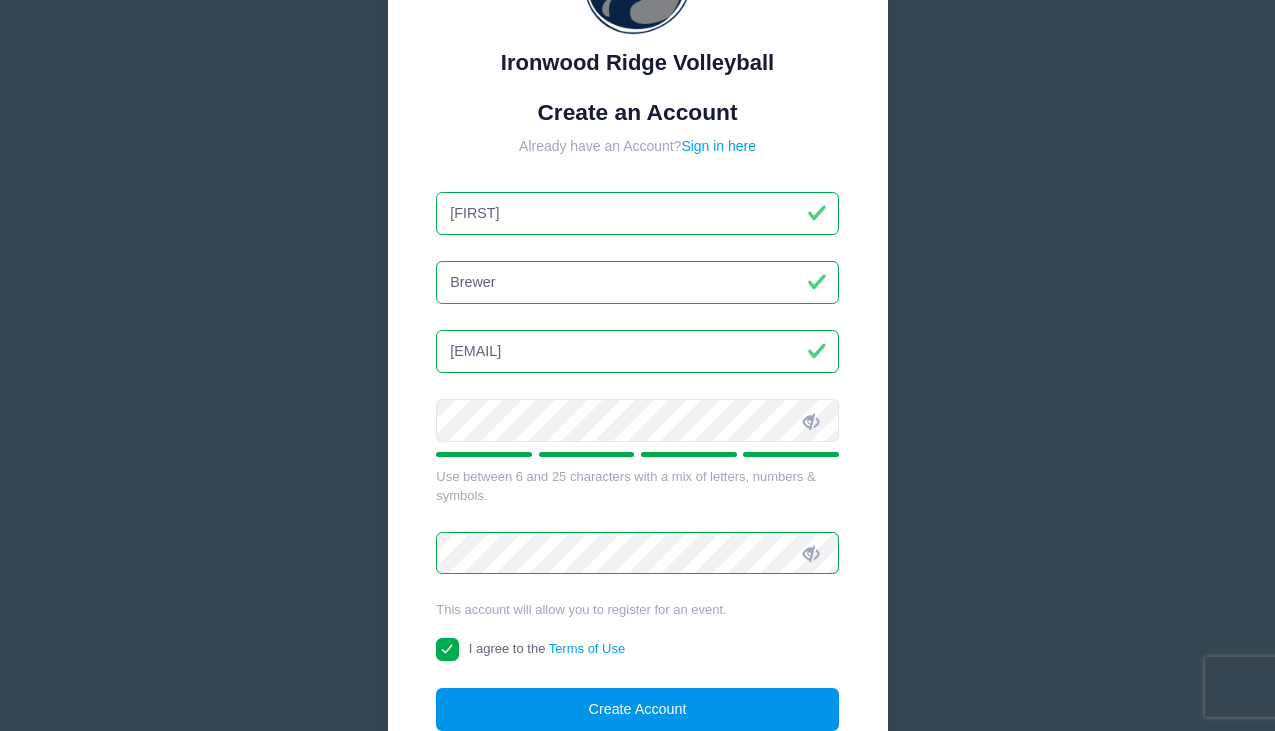 click on "Create Account" at bounding box center (637, 709) 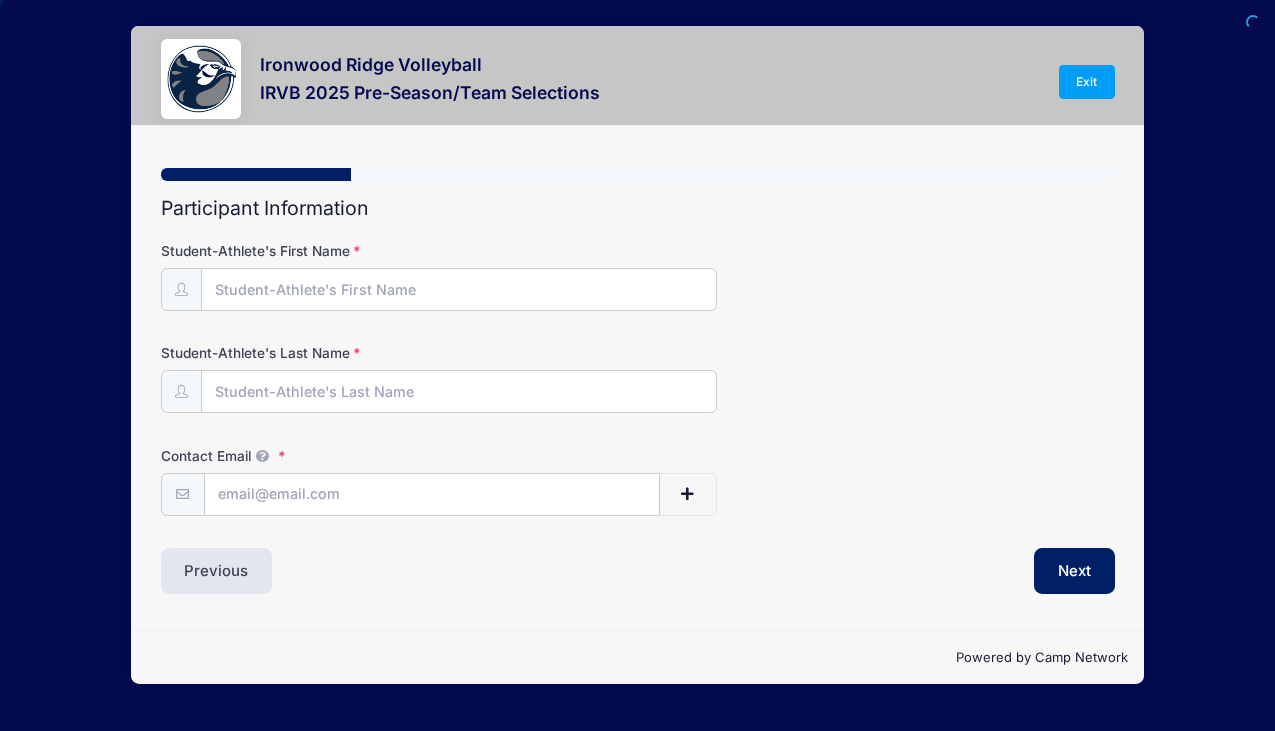 scroll, scrollTop: 0, scrollLeft: 0, axis: both 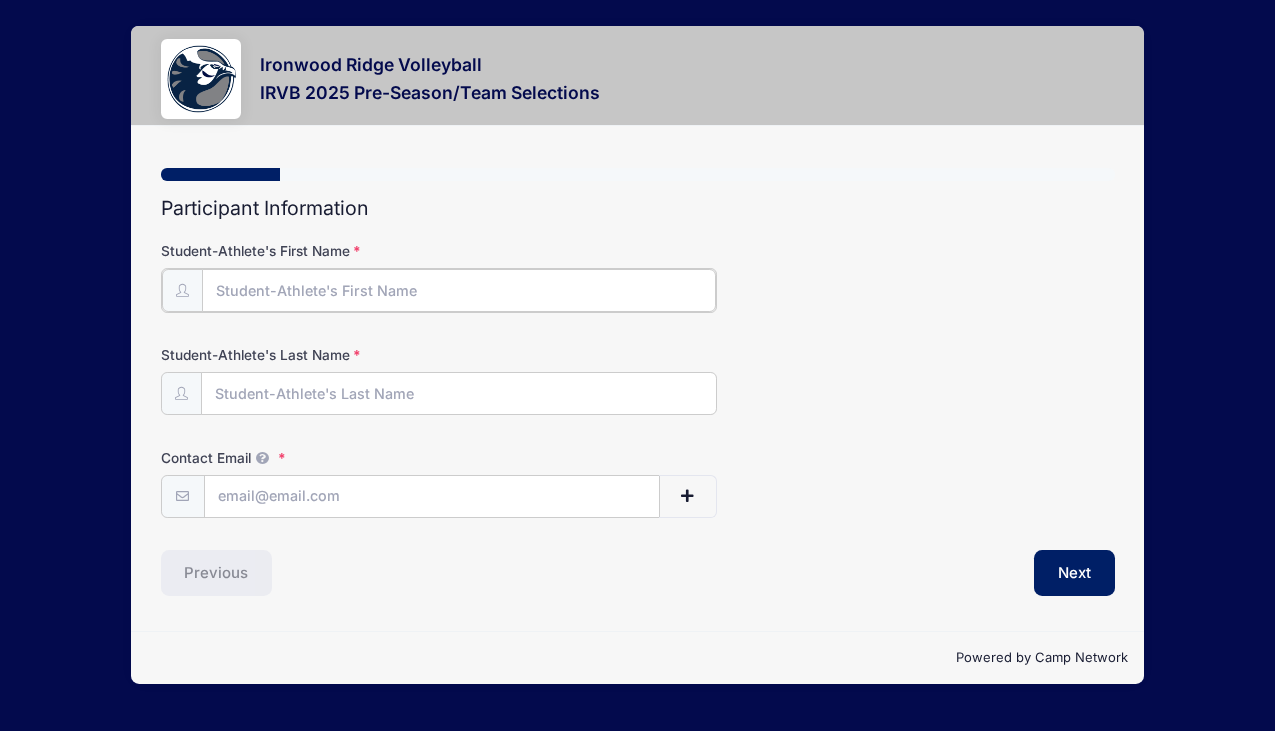 click on "Student-Athlete's First Name" at bounding box center (459, 290) 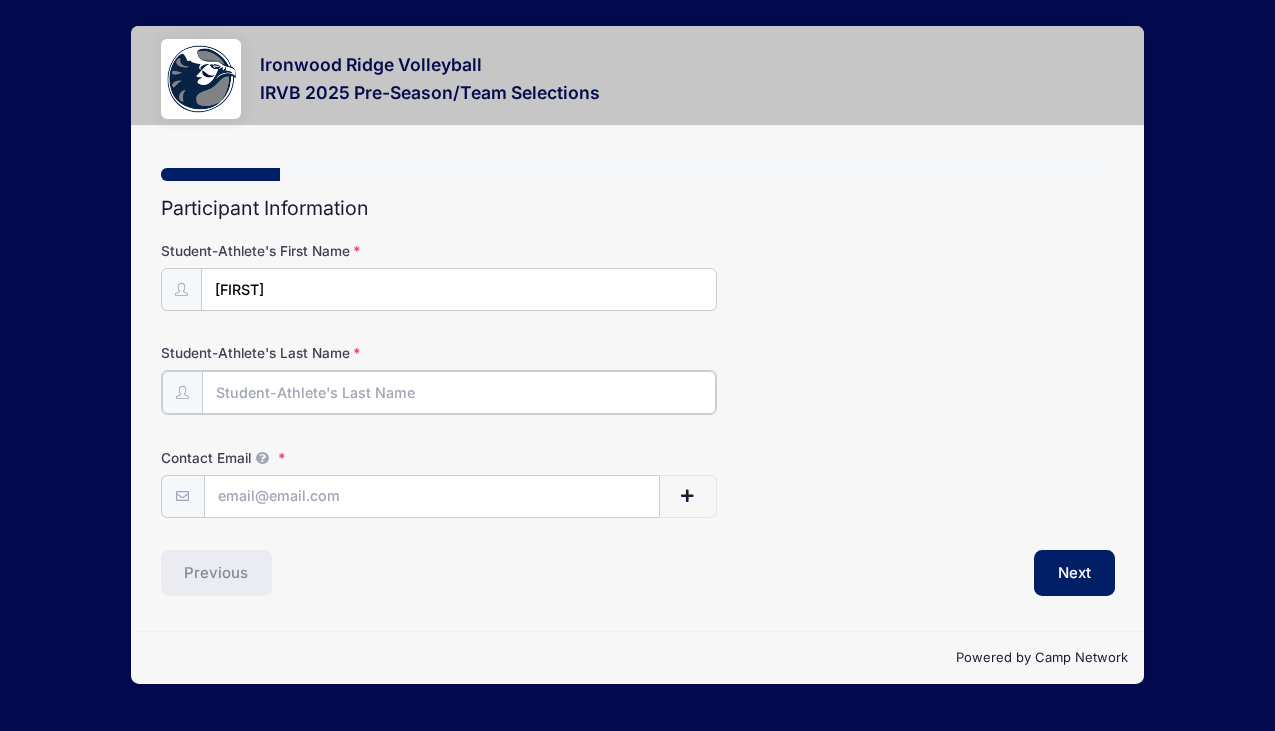 type on "Brewer" 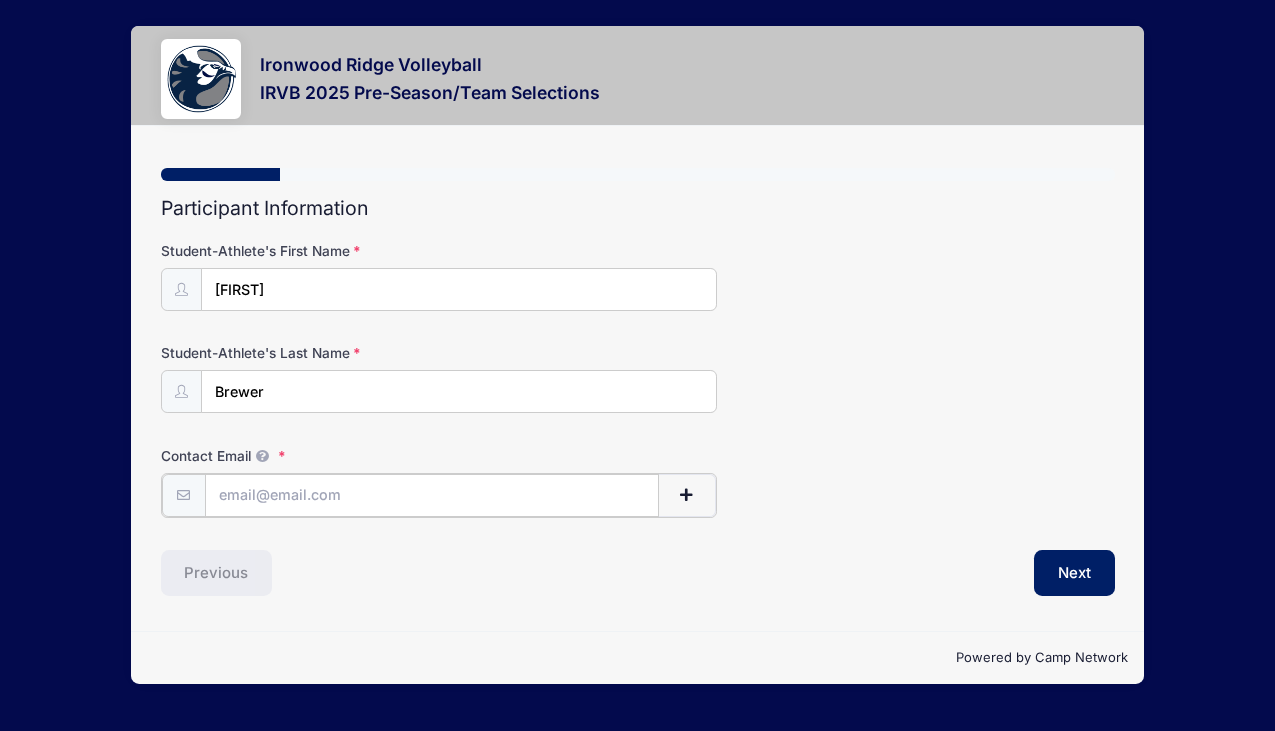 click on "Contact Email" at bounding box center [432, 495] 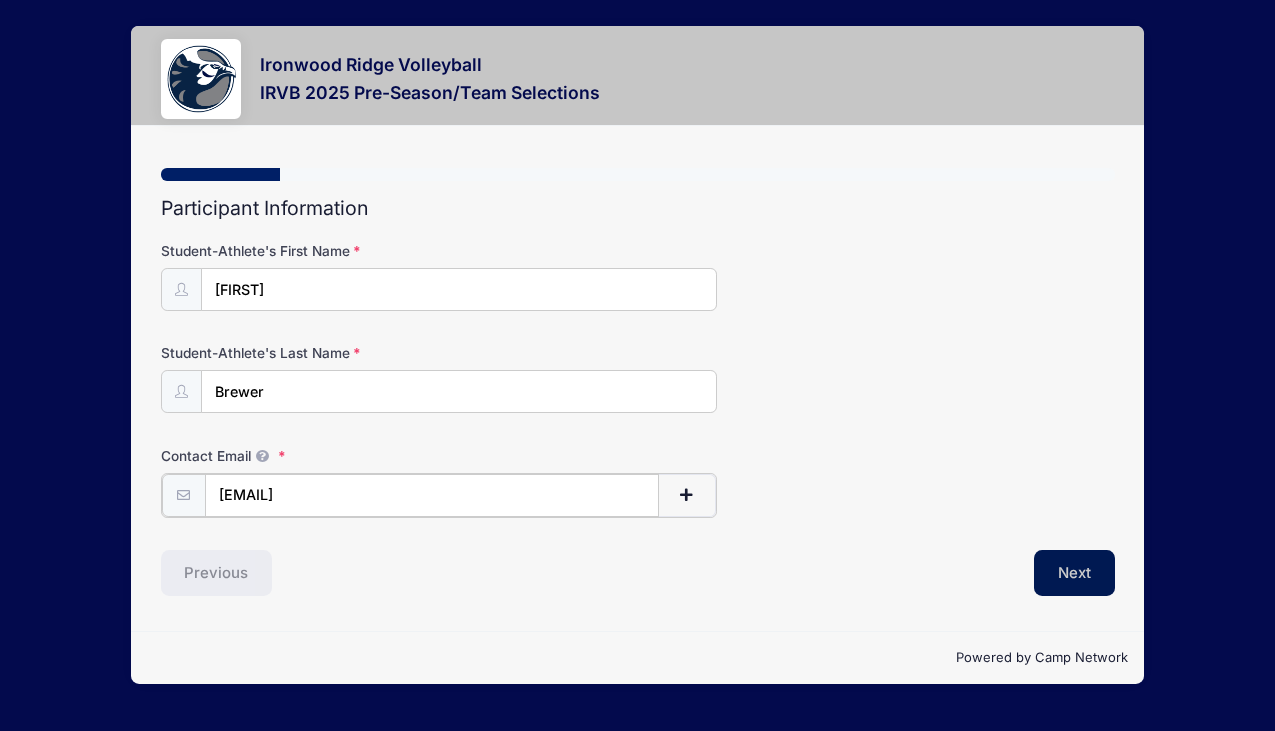 type on "elena.brewer@gmail.com" 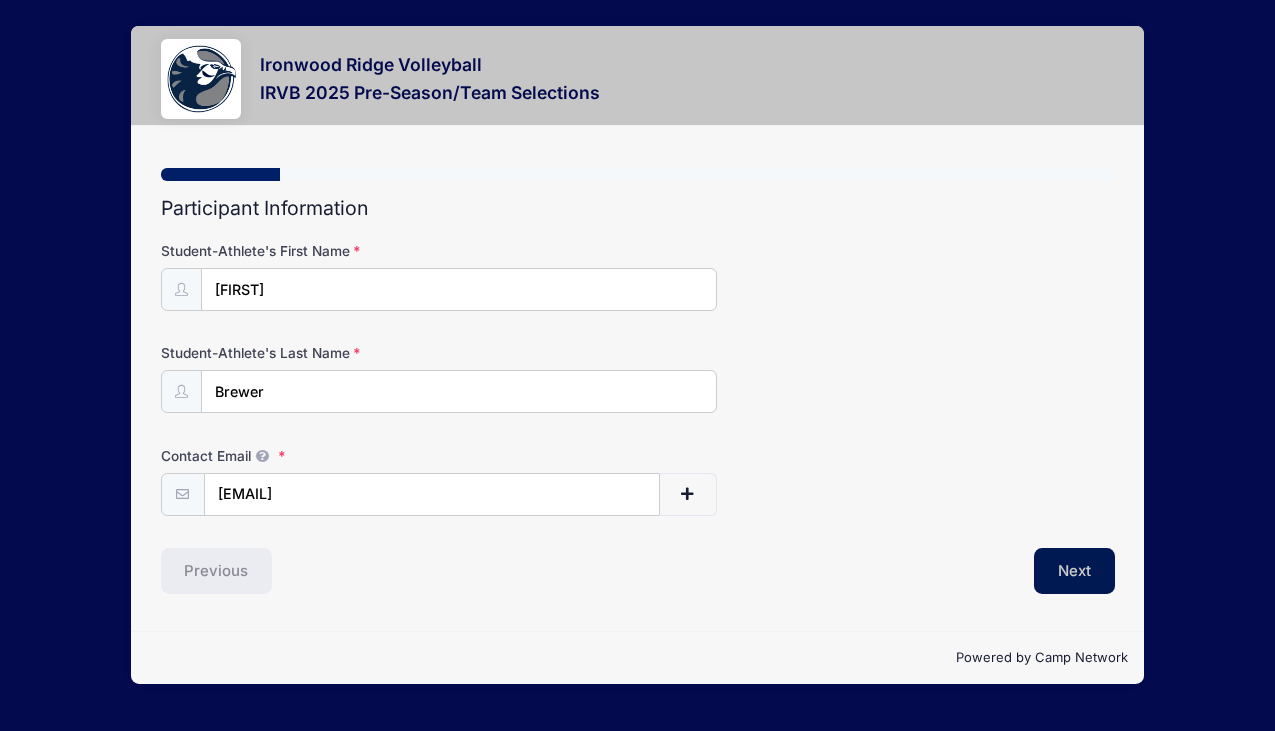 click on "Next" at bounding box center (1074, 571) 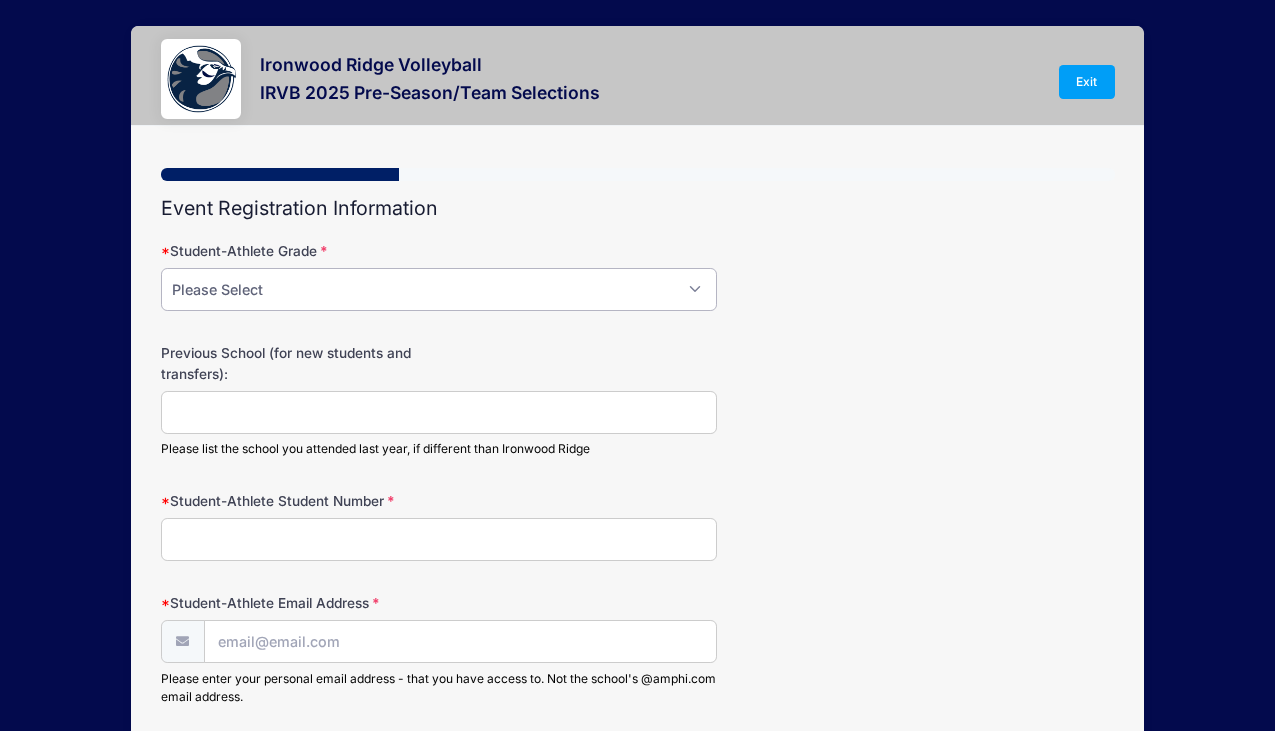 click on "Please Select 12
11
10
9" at bounding box center (439, 289) 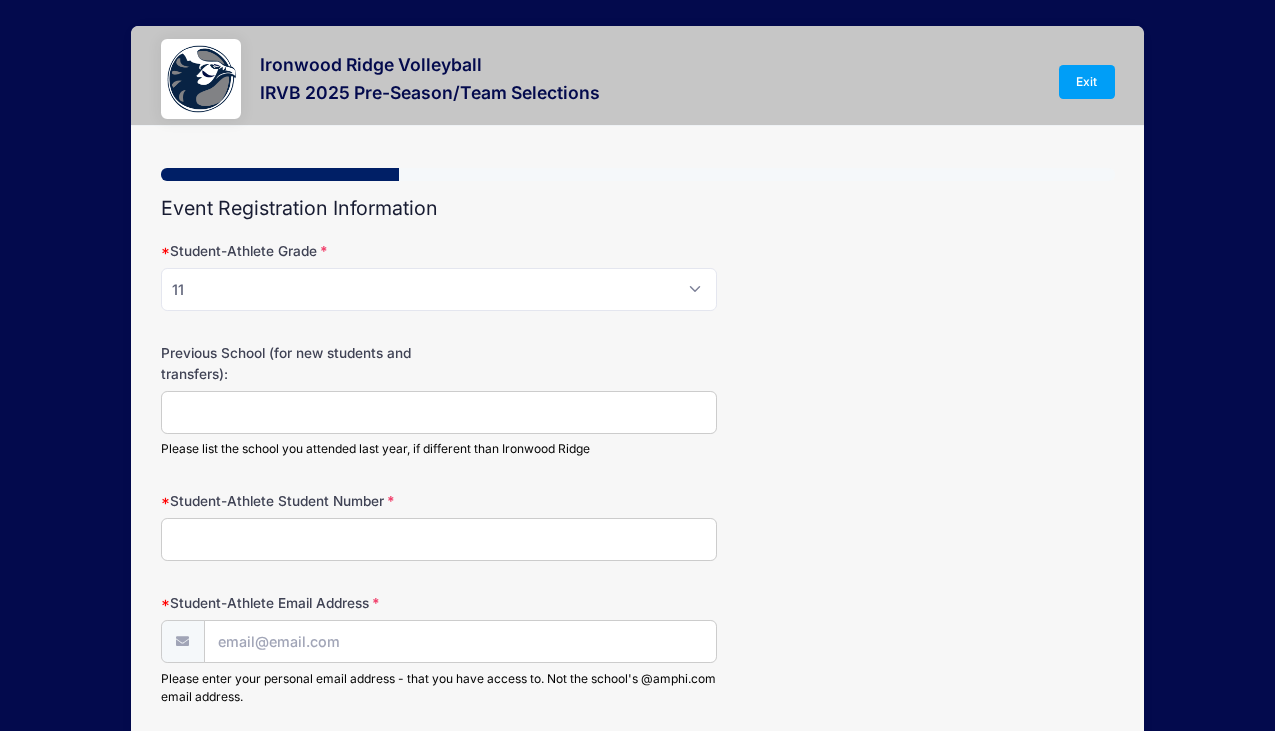 click on "Previous School (for new students and transfers):" at bounding box center [439, 412] 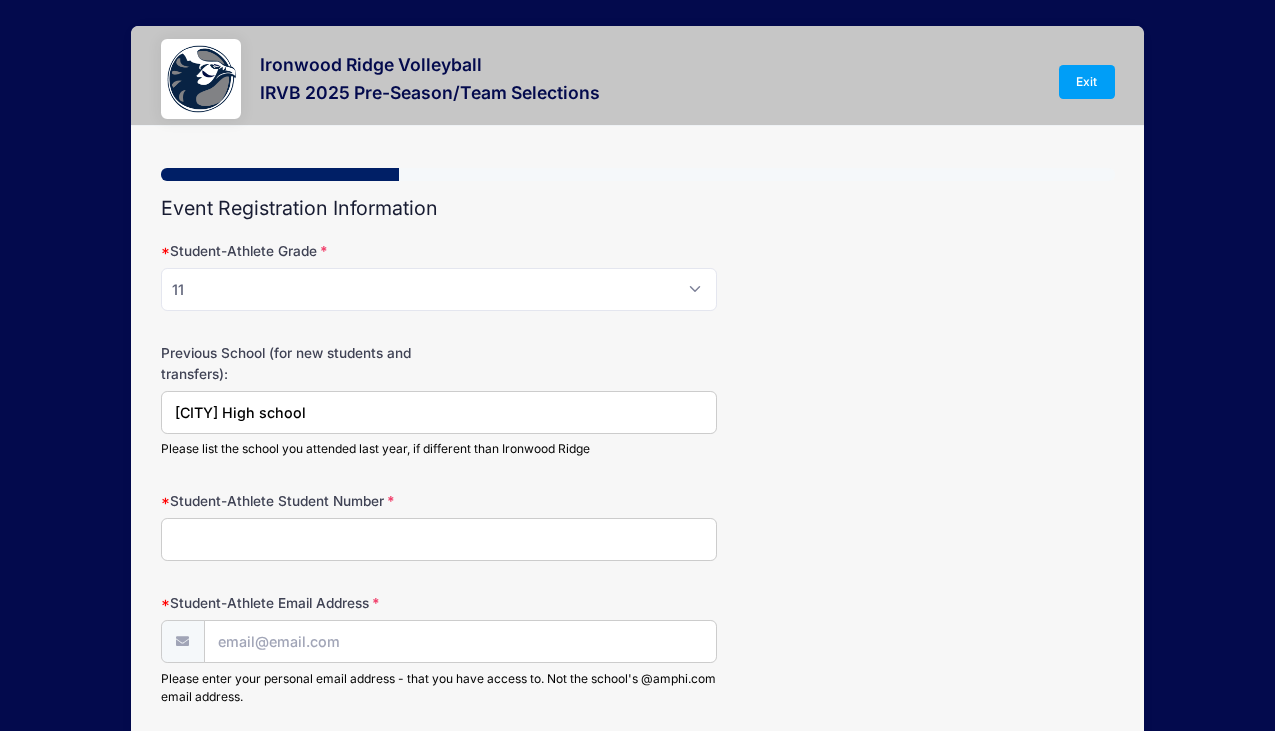 type on "Leonardtown High school" 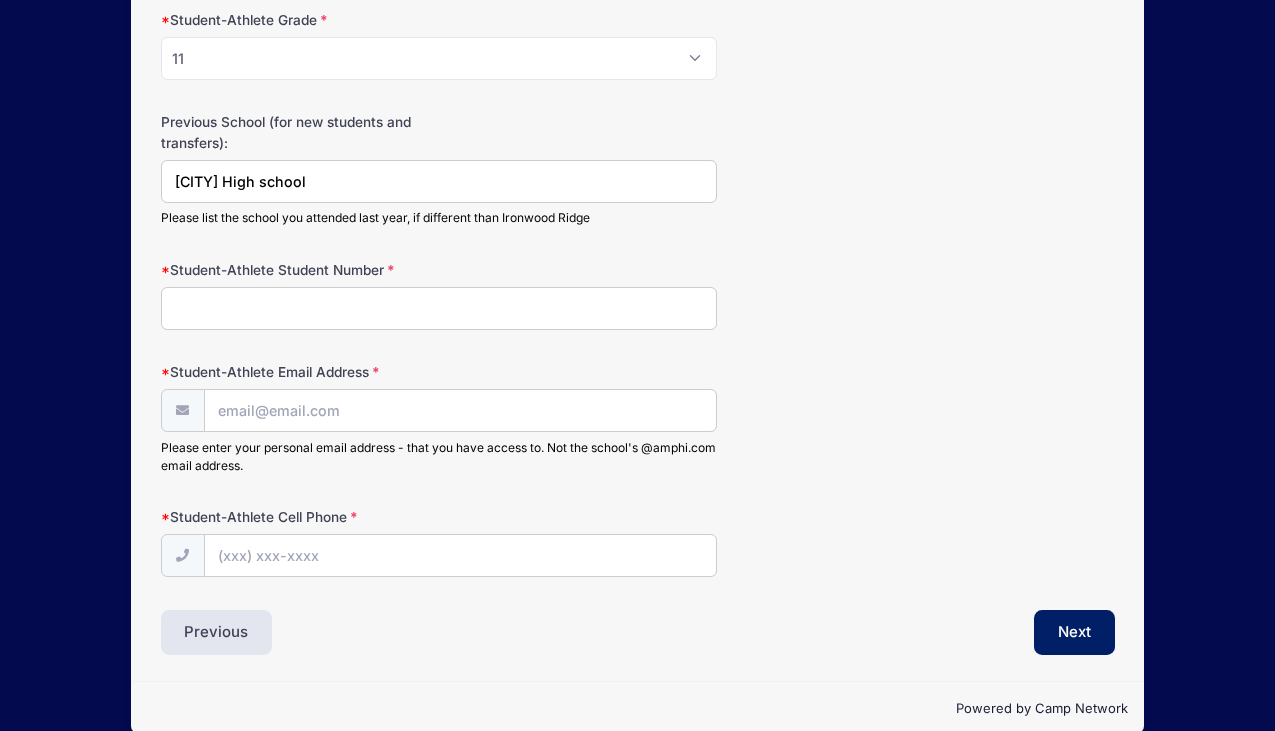 scroll, scrollTop: 260, scrollLeft: 0, axis: vertical 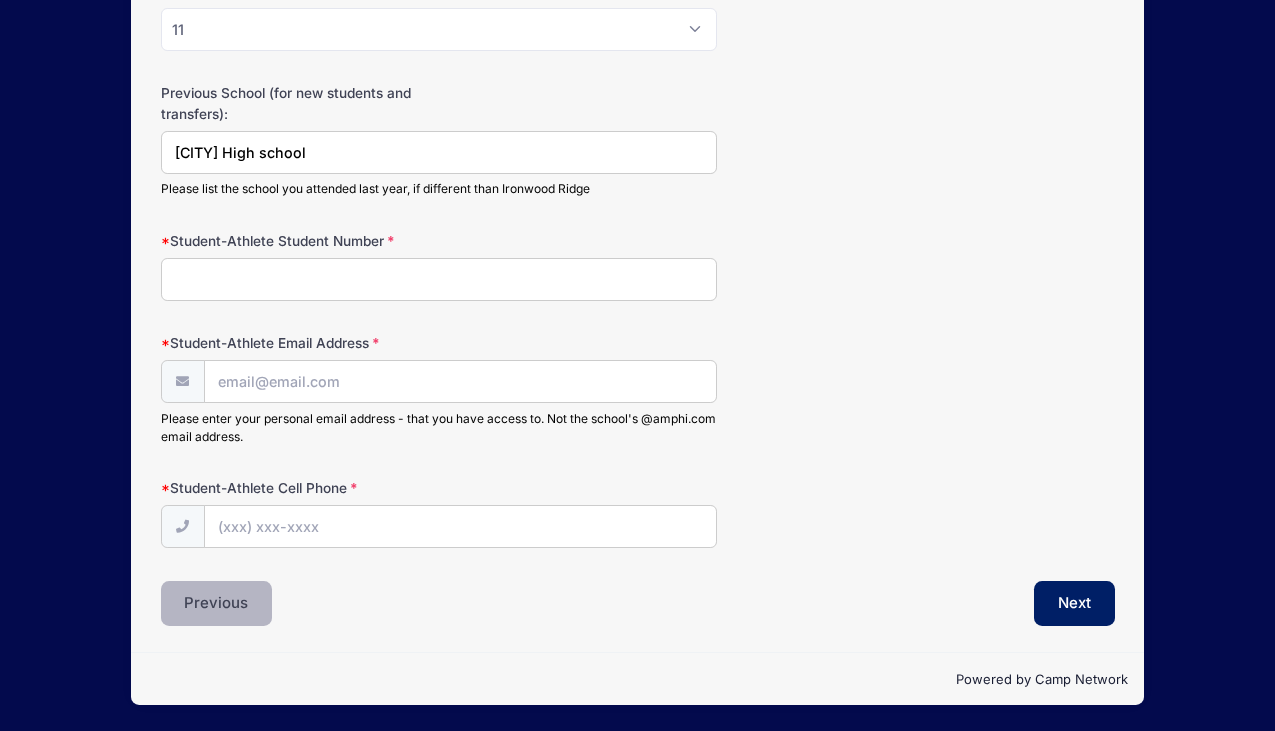 click on "Previous" at bounding box center [217, 604] 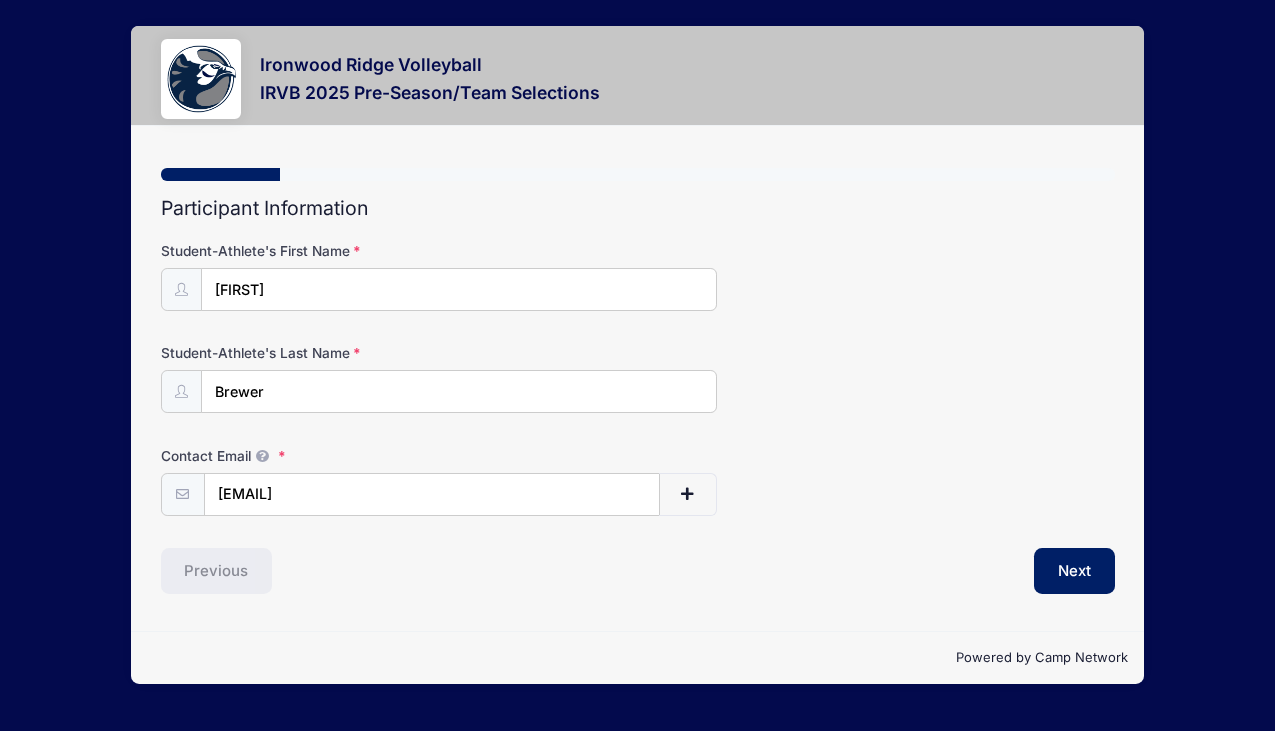 scroll, scrollTop: 0, scrollLeft: 0, axis: both 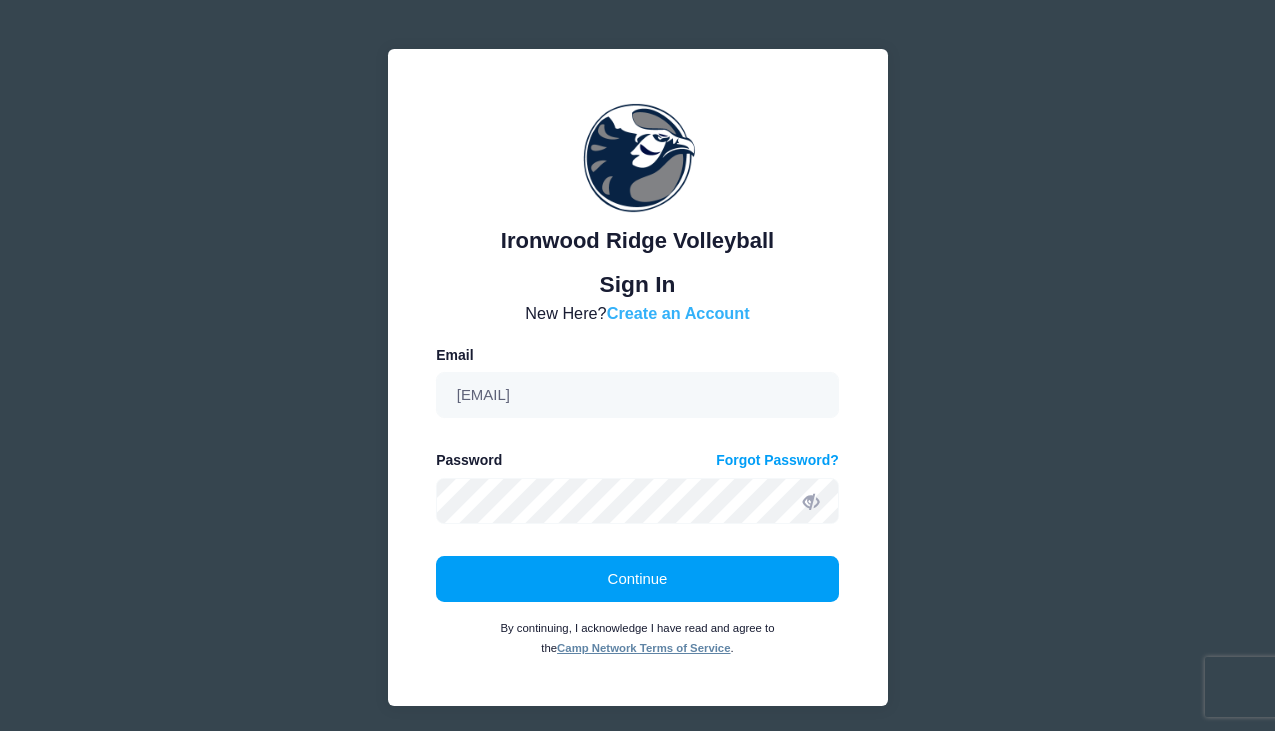 click on "Create an Account" at bounding box center (678, 313) 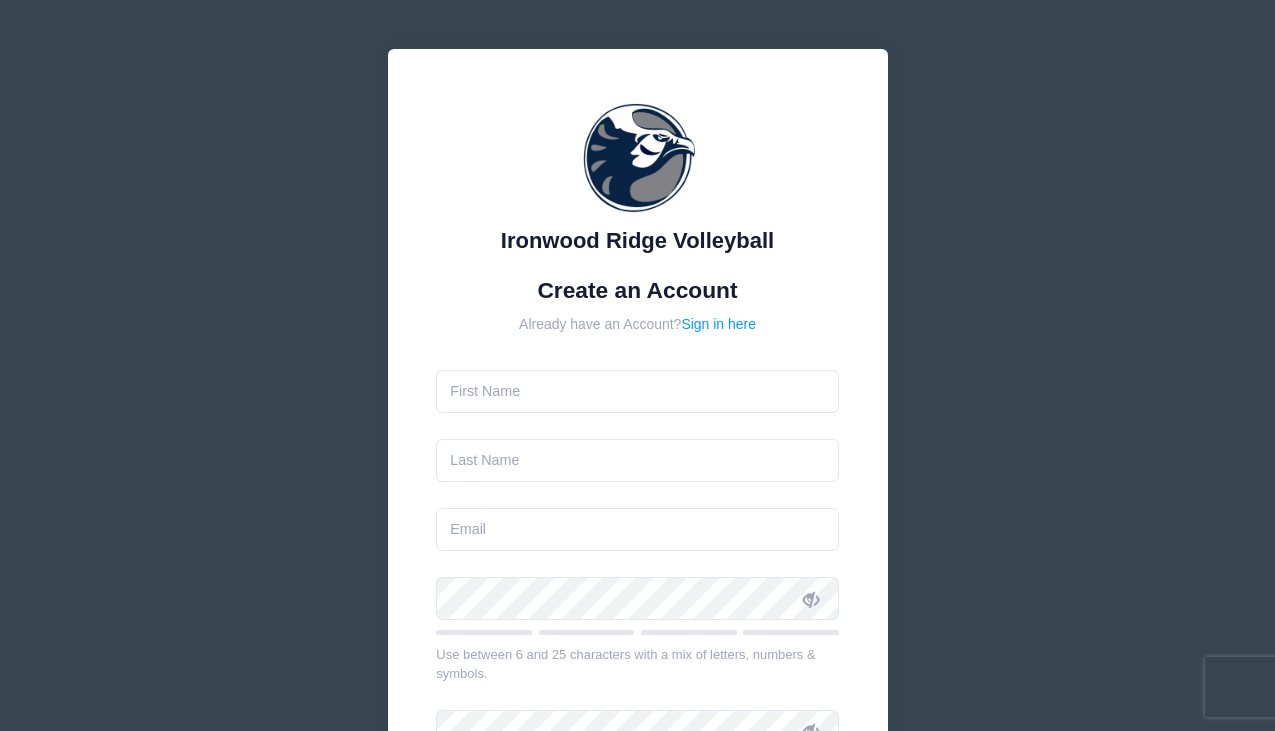 scroll, scrollTop: 0, scrollLeft: 0, axis: both 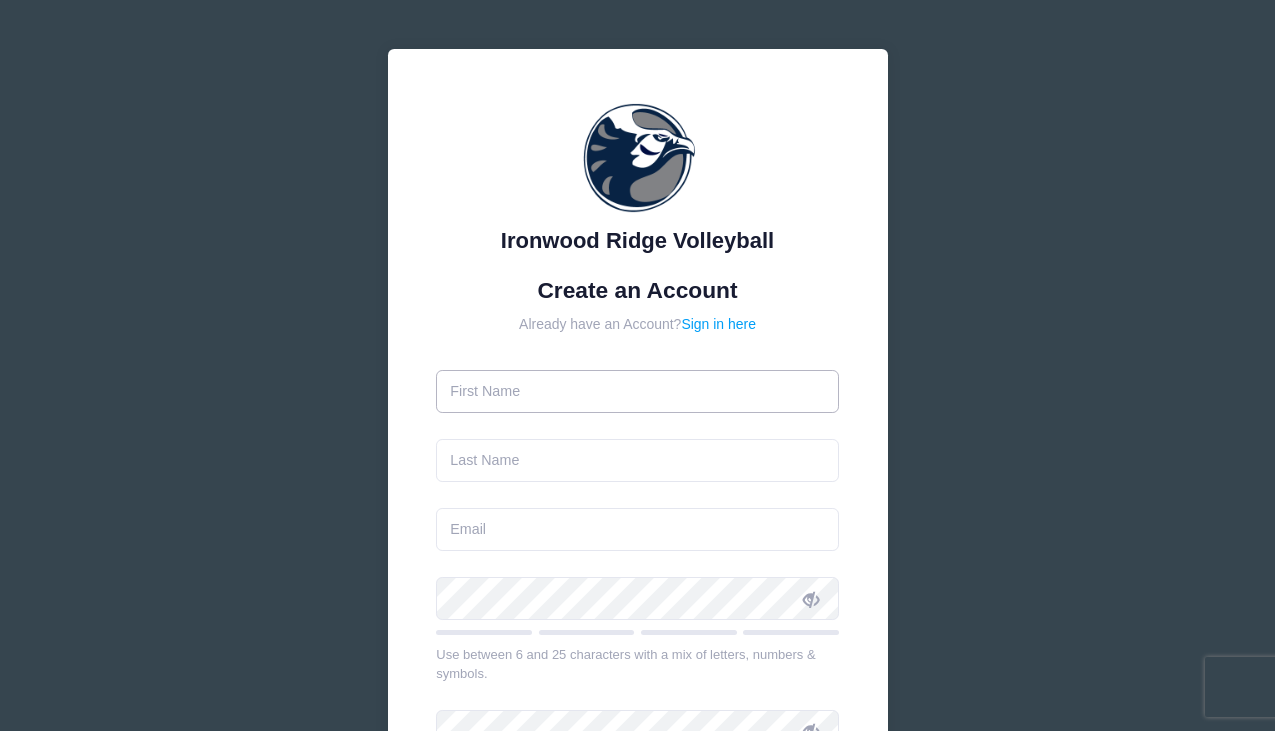 click at bounding box center [637, 391] 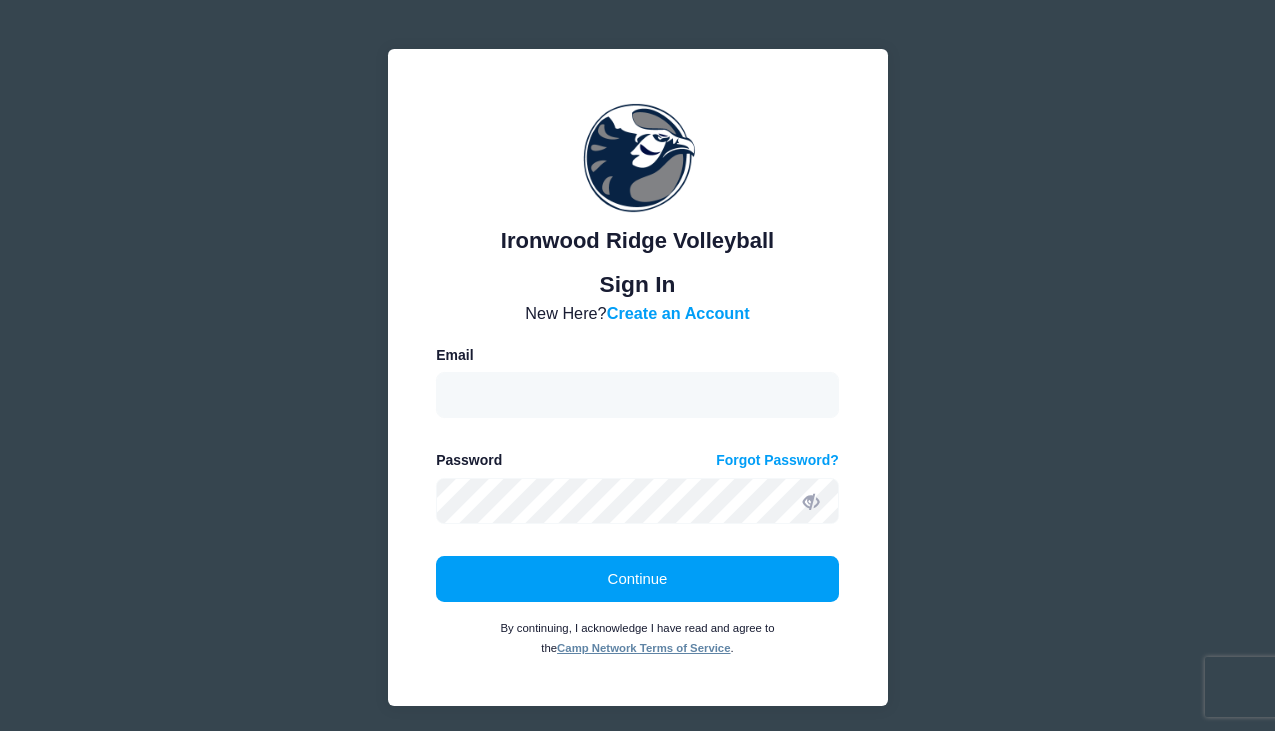 scroll, scrollTop: 0, scrollLeft: 0, axis: both 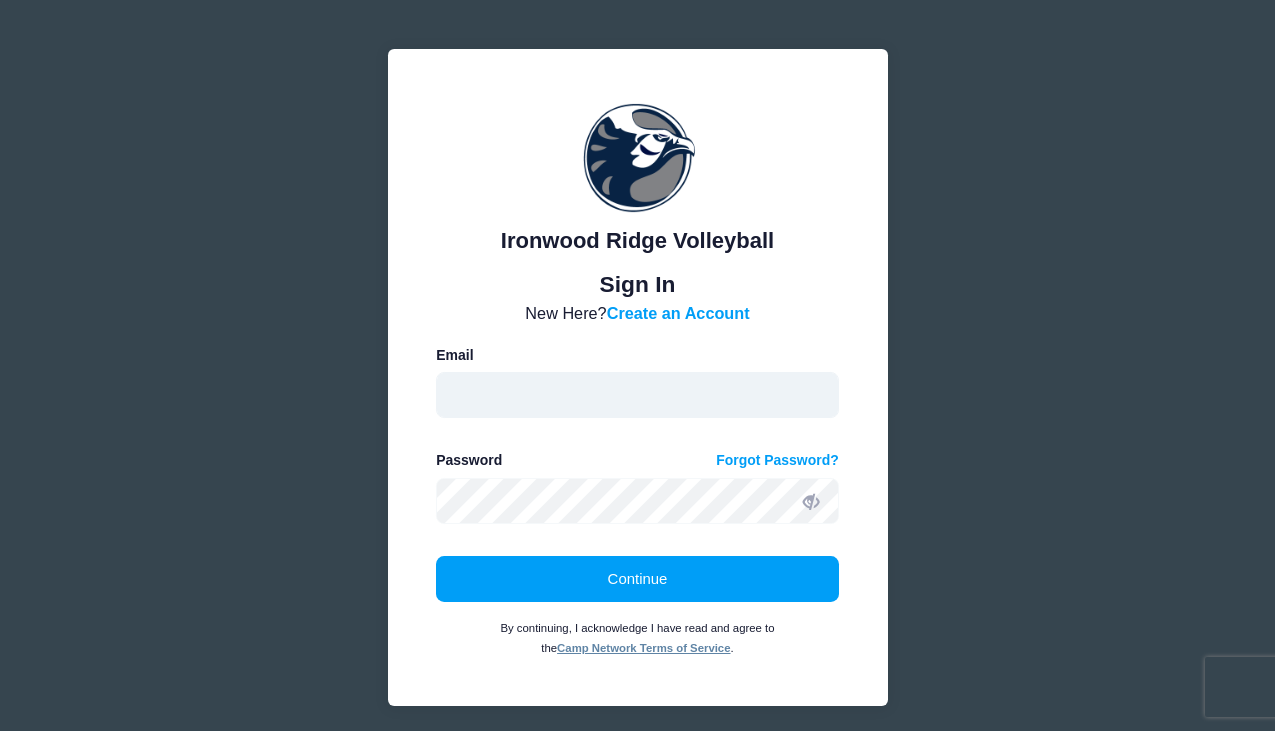 click at bounding box center [637, 395] 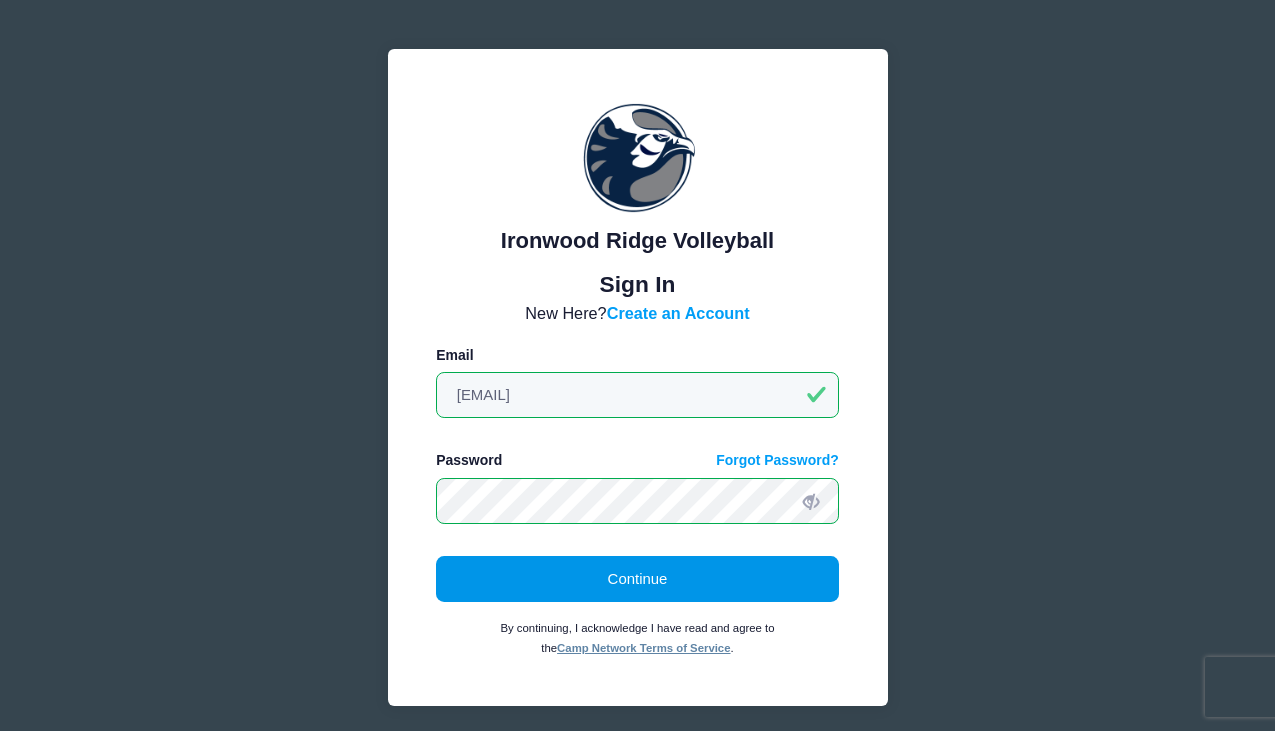click on "Continue" at bounding box center (637, 579) 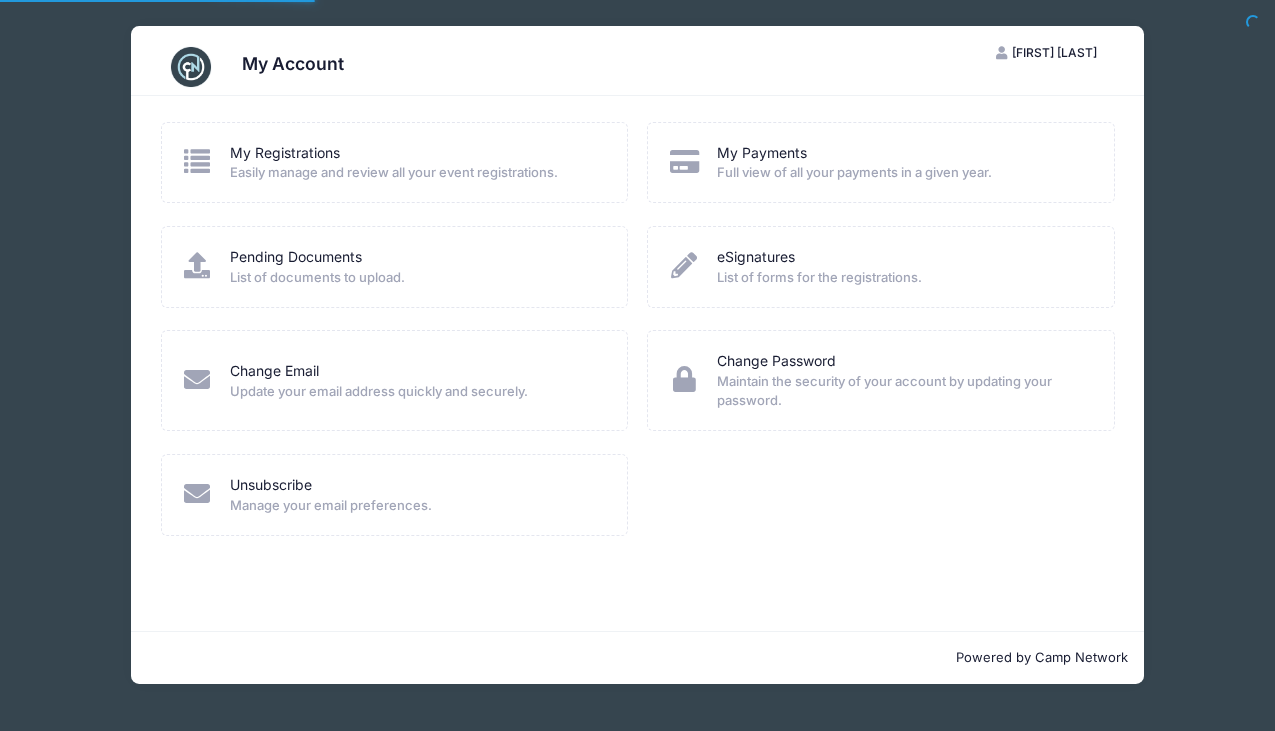 scroll, scrollTop: 0, scrollLeft: 0, axis: both 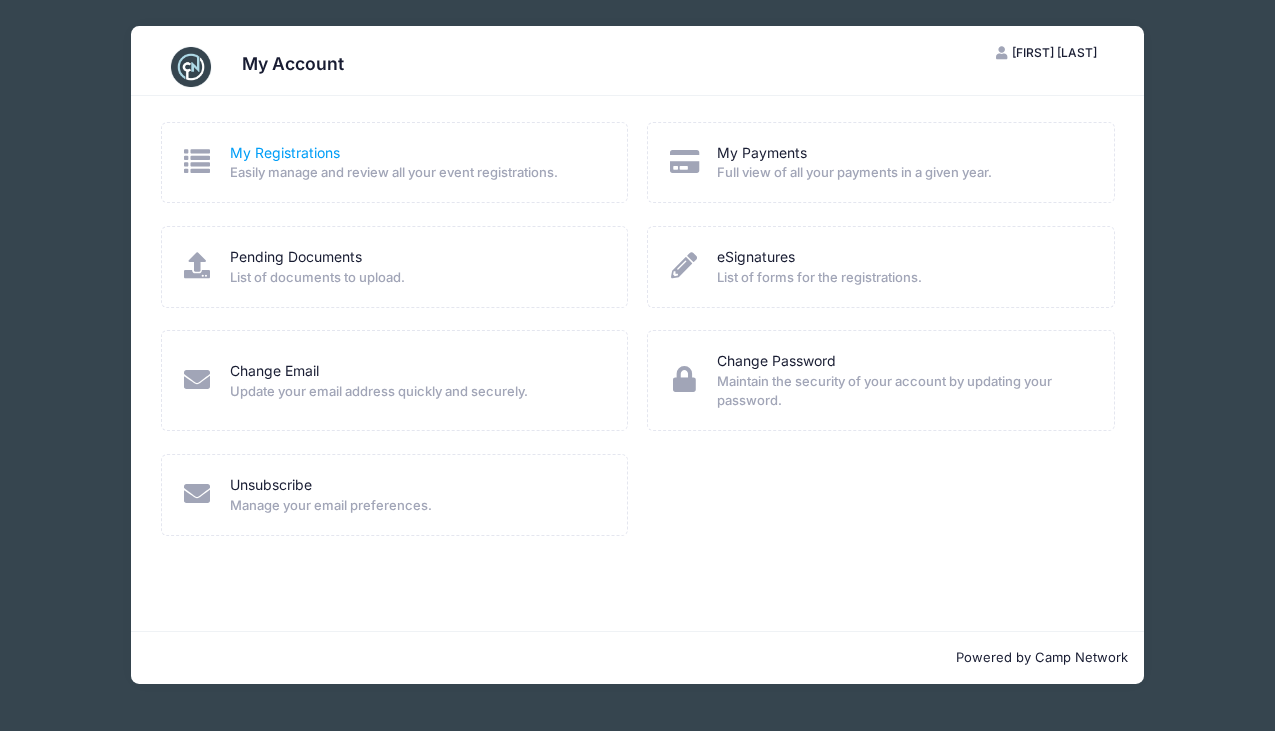 click on "My Registrations" at bounding box center (285, 153) 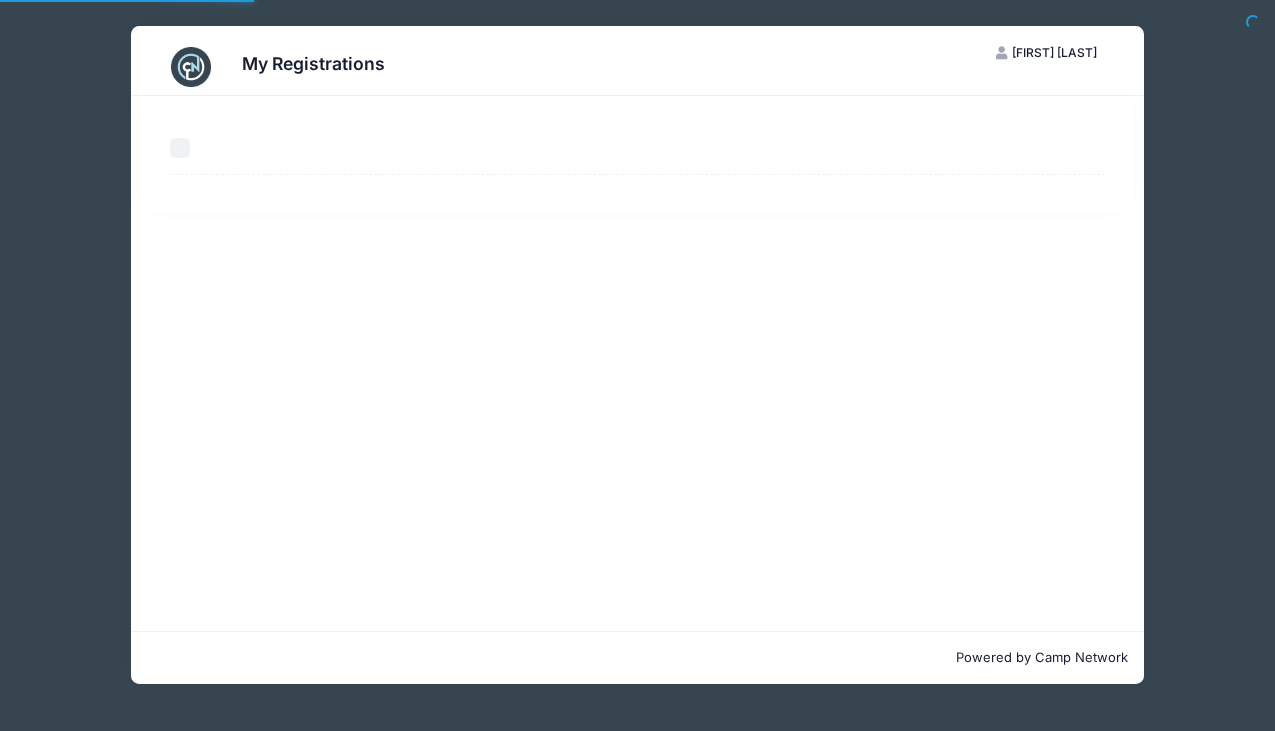 scroll, scrollTop: 0, scrollLeft: 0, axis: both 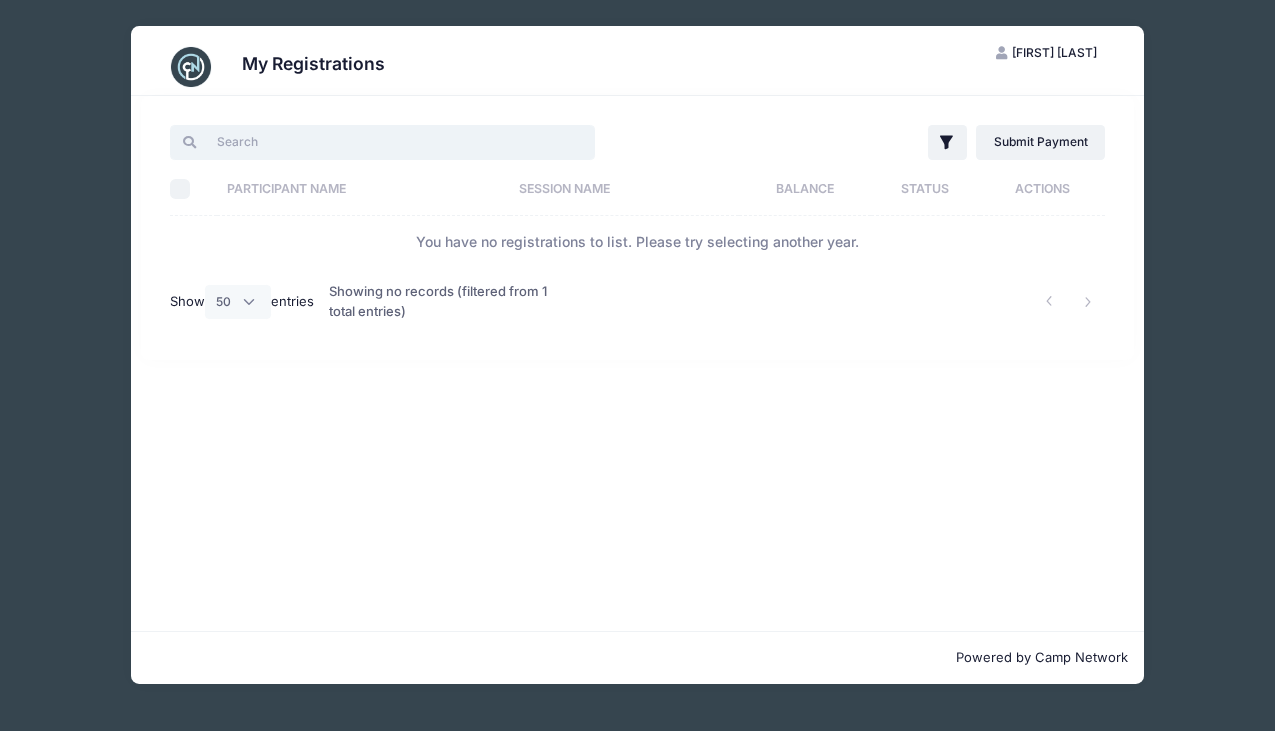 click at bounding box center [382, 142] 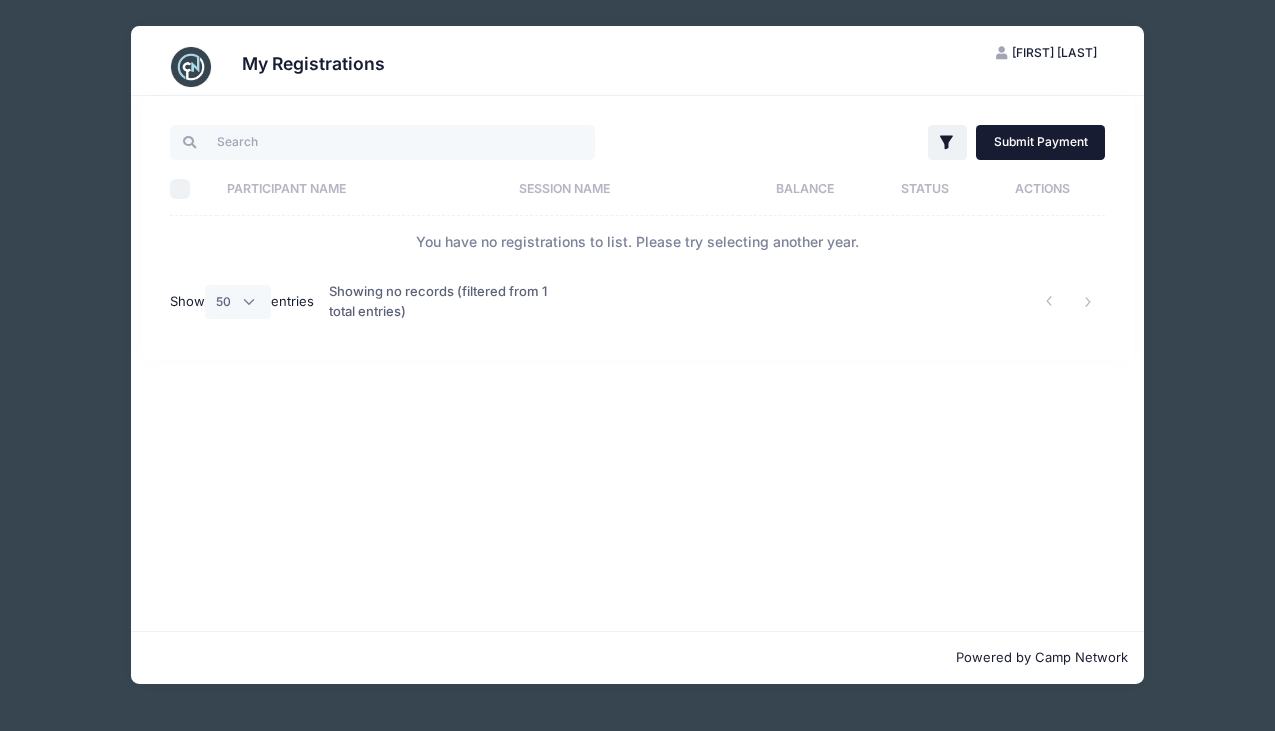 click on "Submit Payment" at bounding box center (1040, 142) 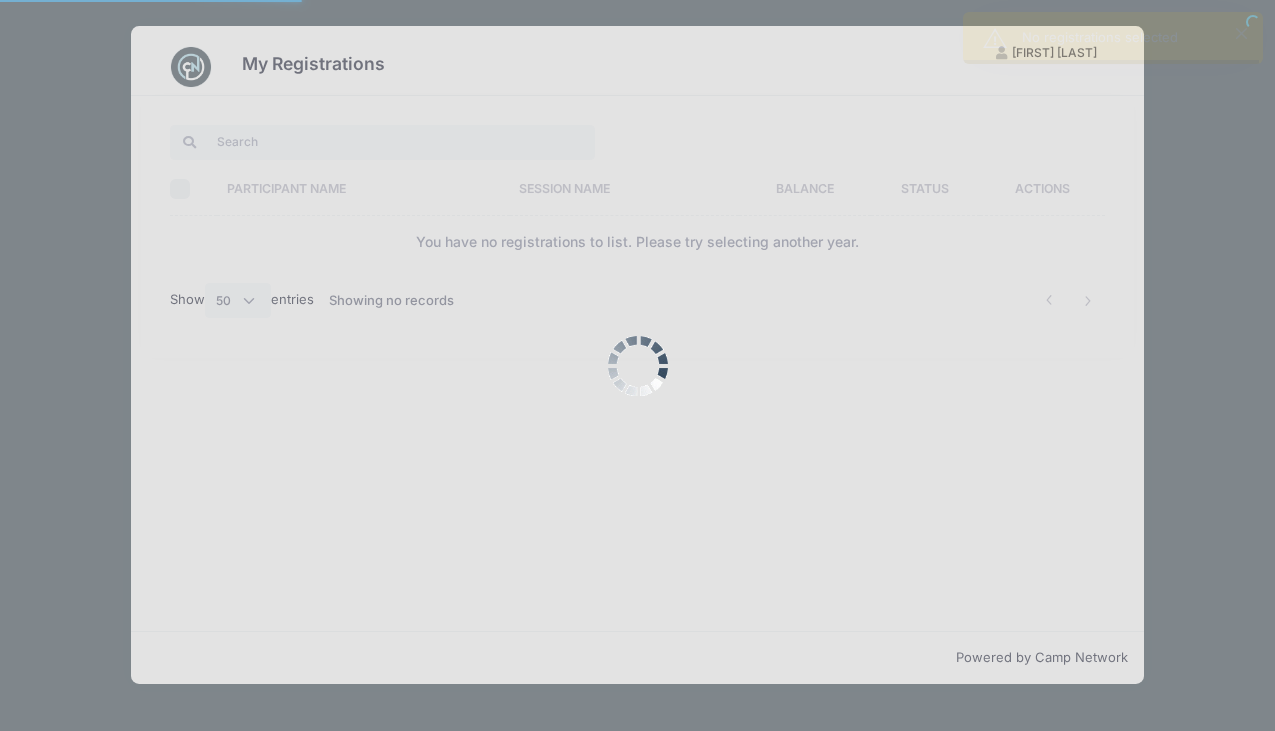 select on "50" 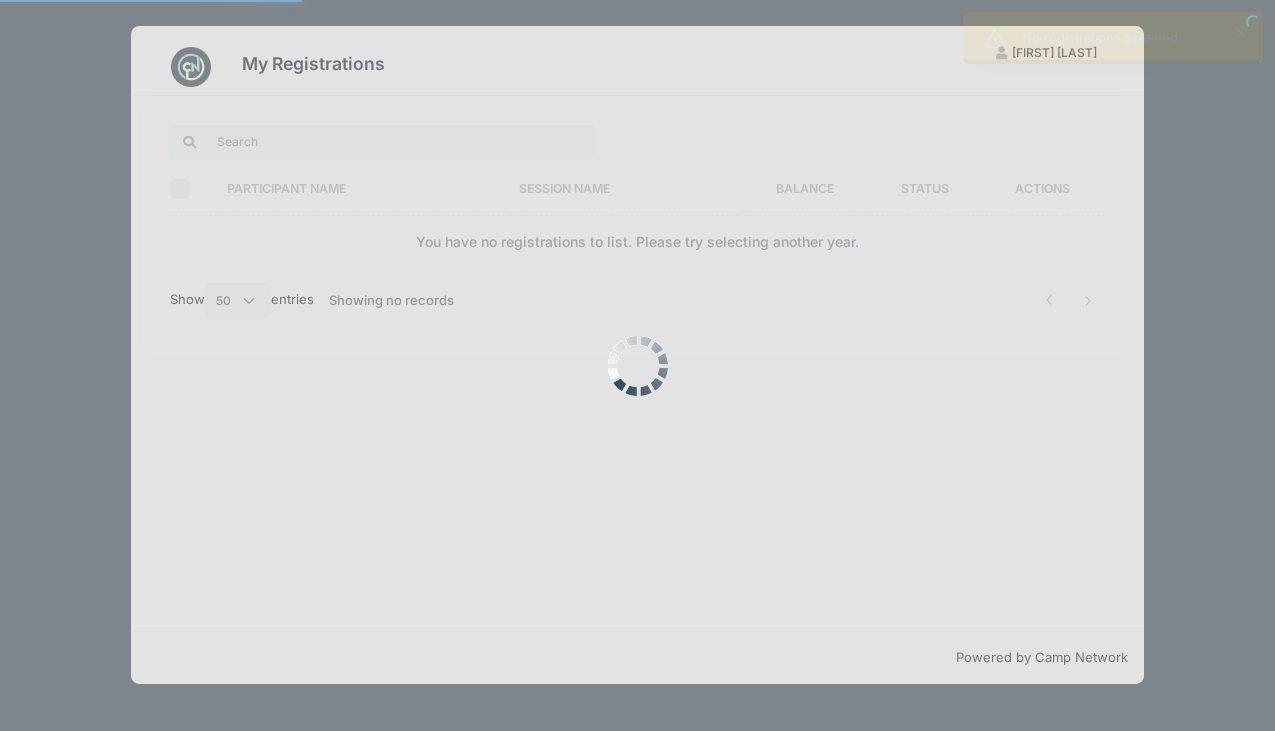 scroll, scrollTop: 0, scrollLeft: 0, axis: both 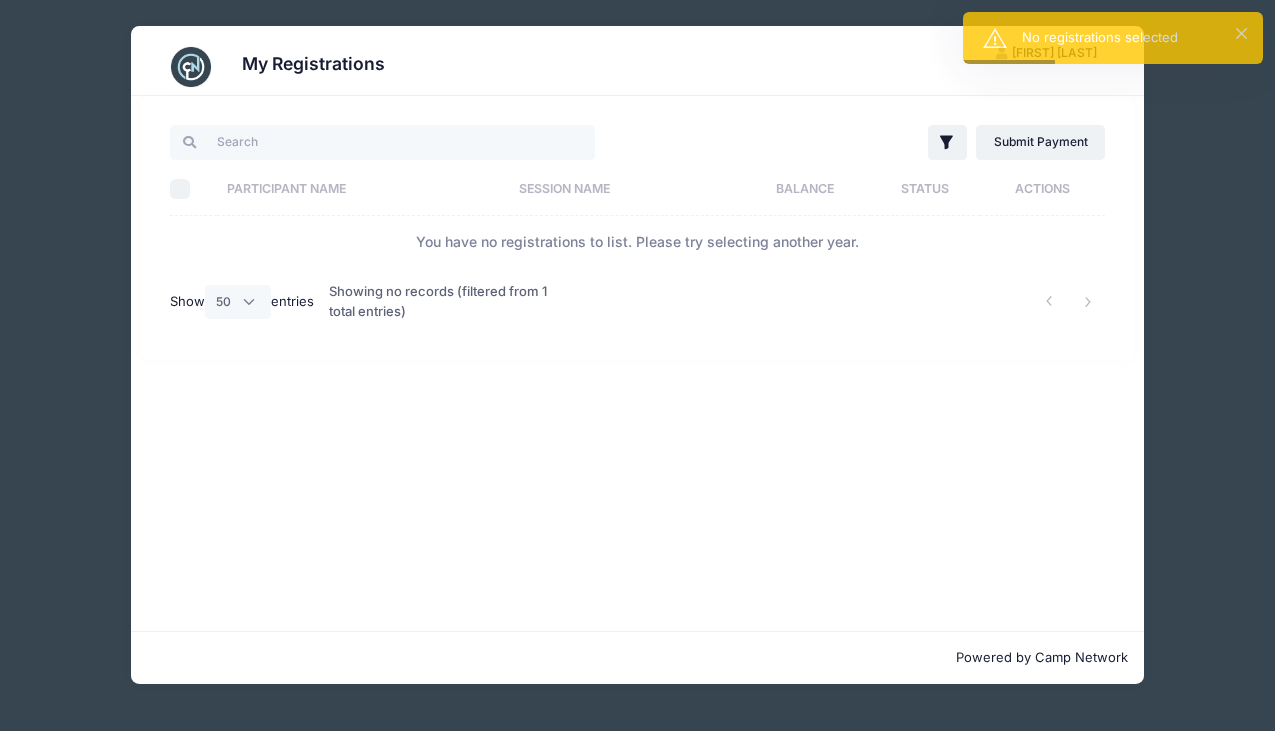 click on "Showing no records (filtered from 1 total entries)" at bounding box center [438, 301] 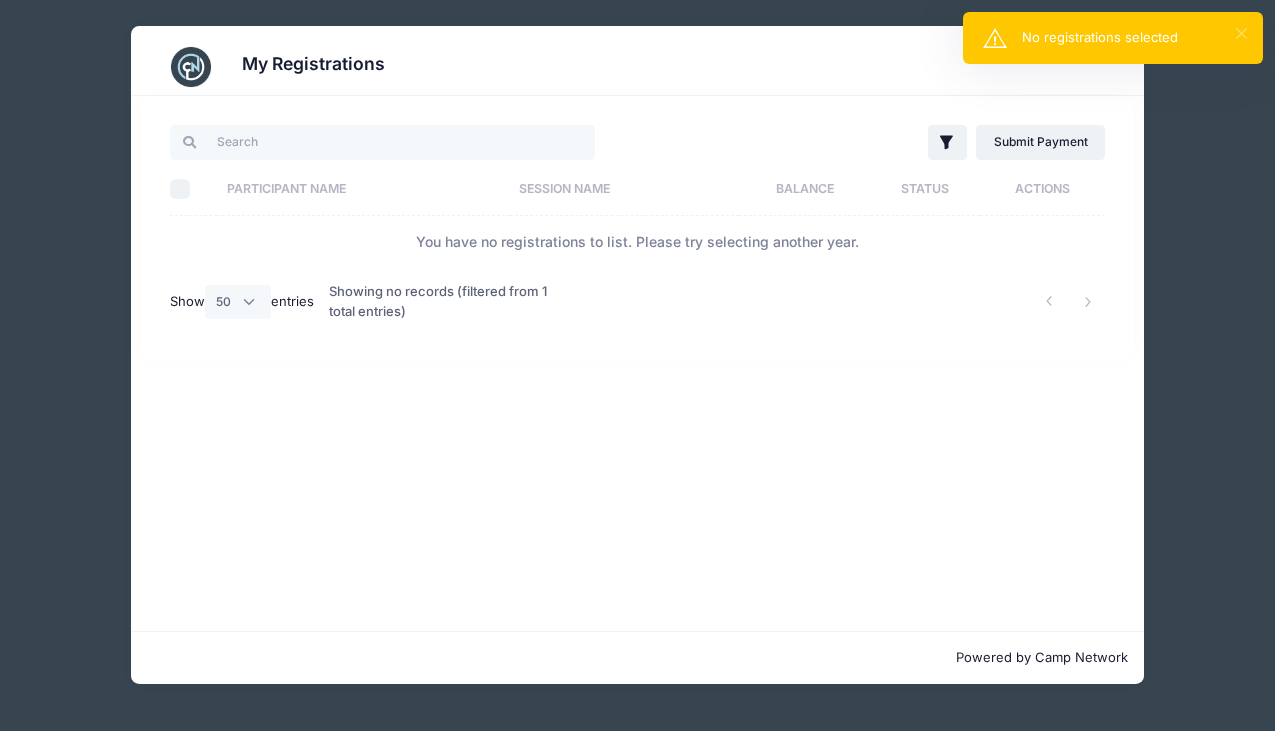 click on "×" at bounding box center [1241, 33] 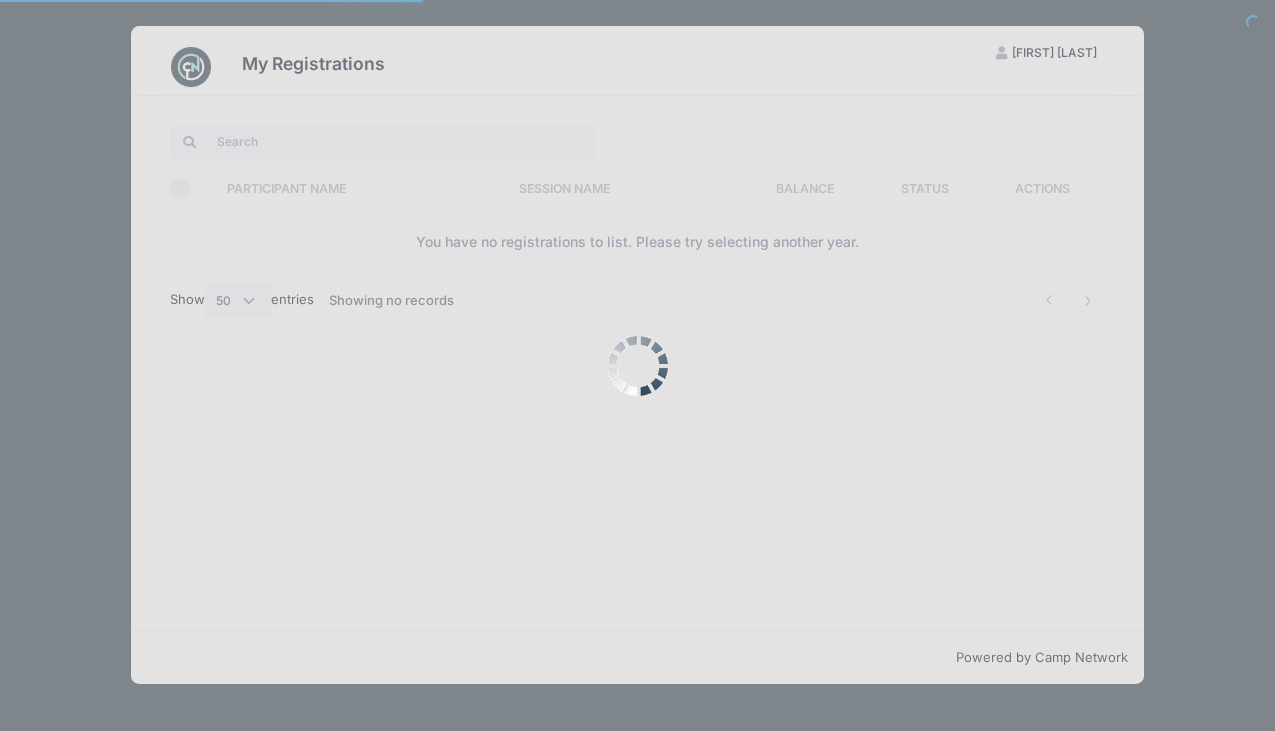 select on "50" 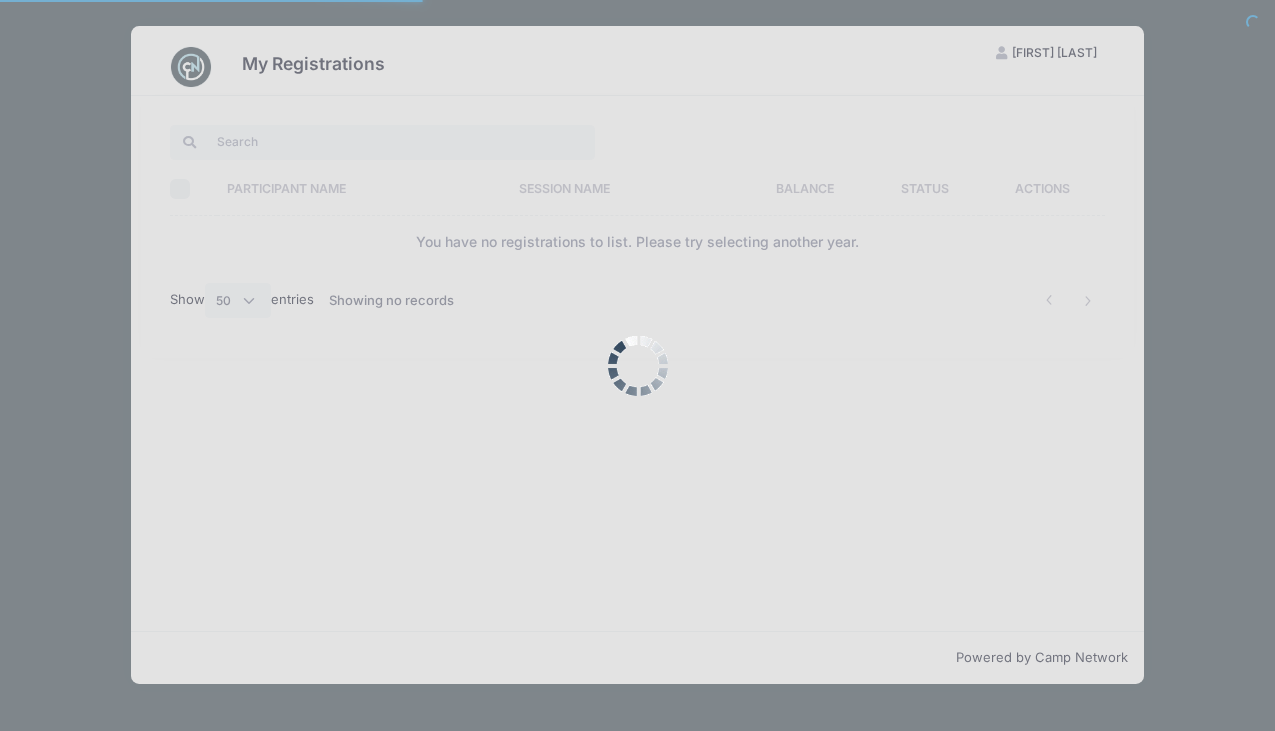 scroll, scrollTop: 0, scrollLeft: 0, axis: both 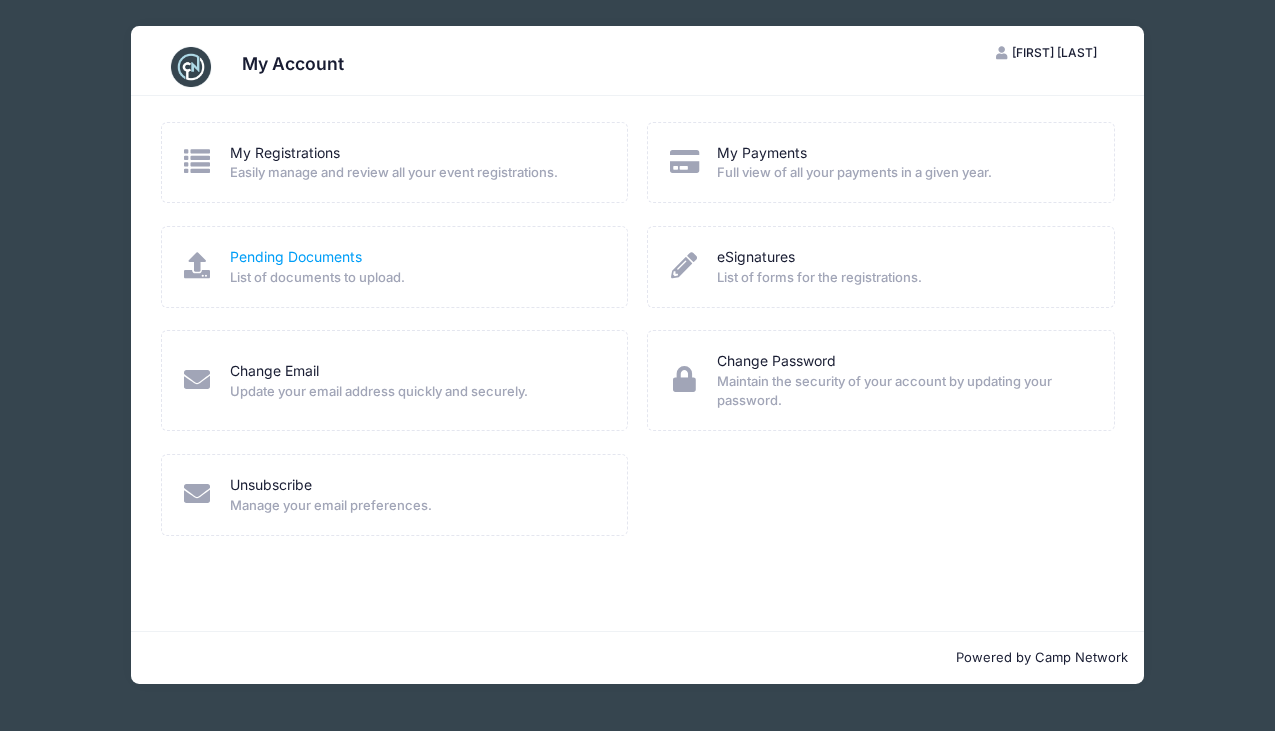 click on "Pending Documents" at bounding box center [296, 257] 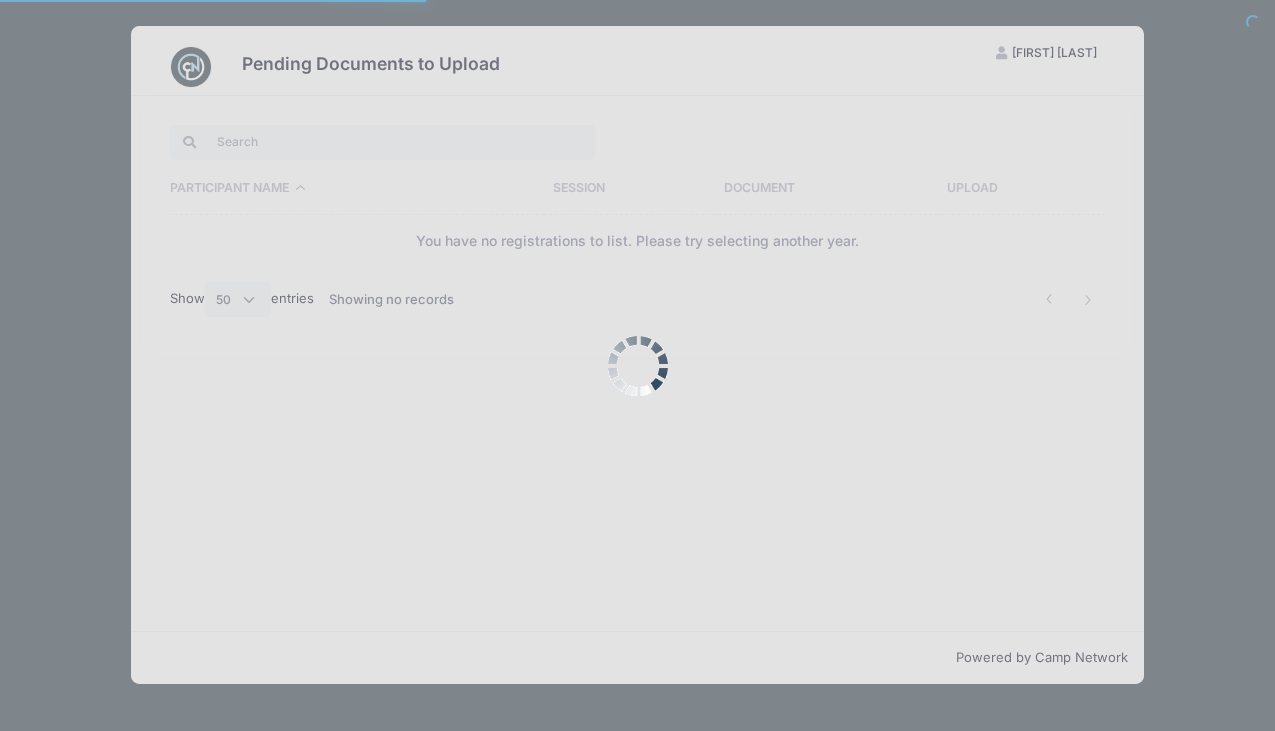 select on "50" 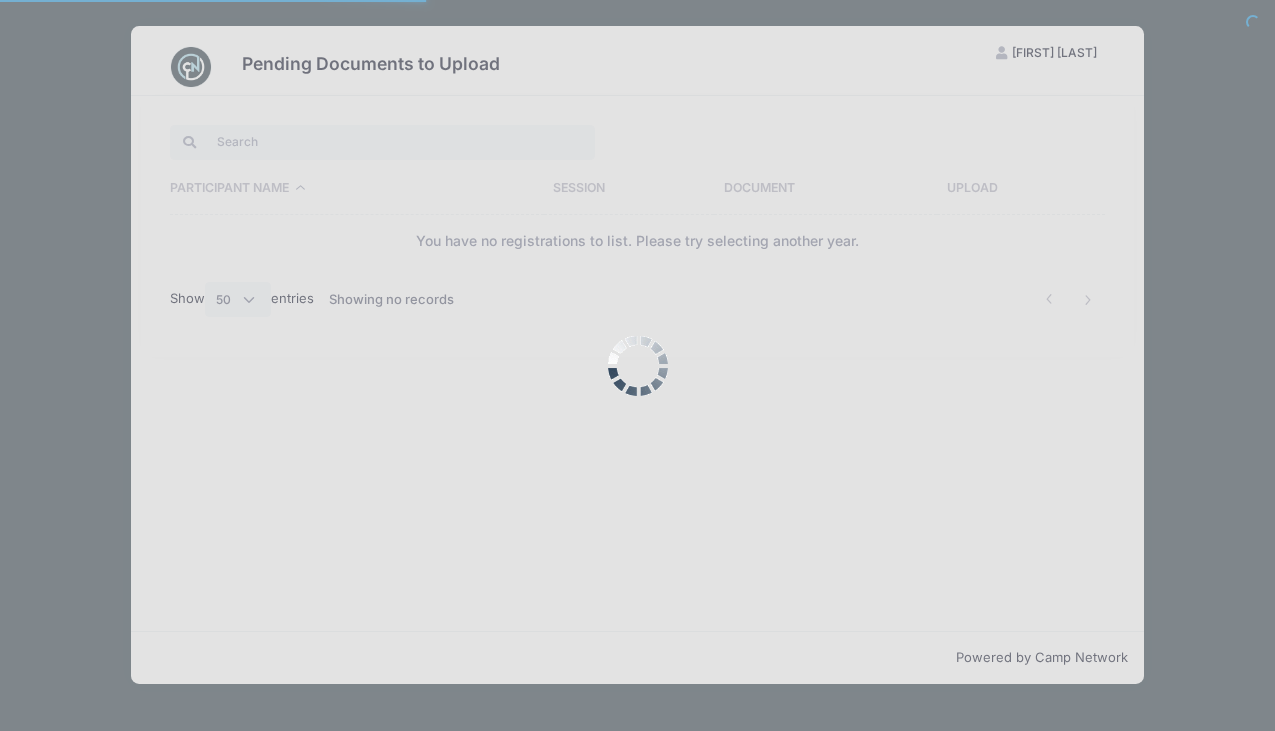 scroll, scrollTop: 0, scrollLeft: 0, axis: both 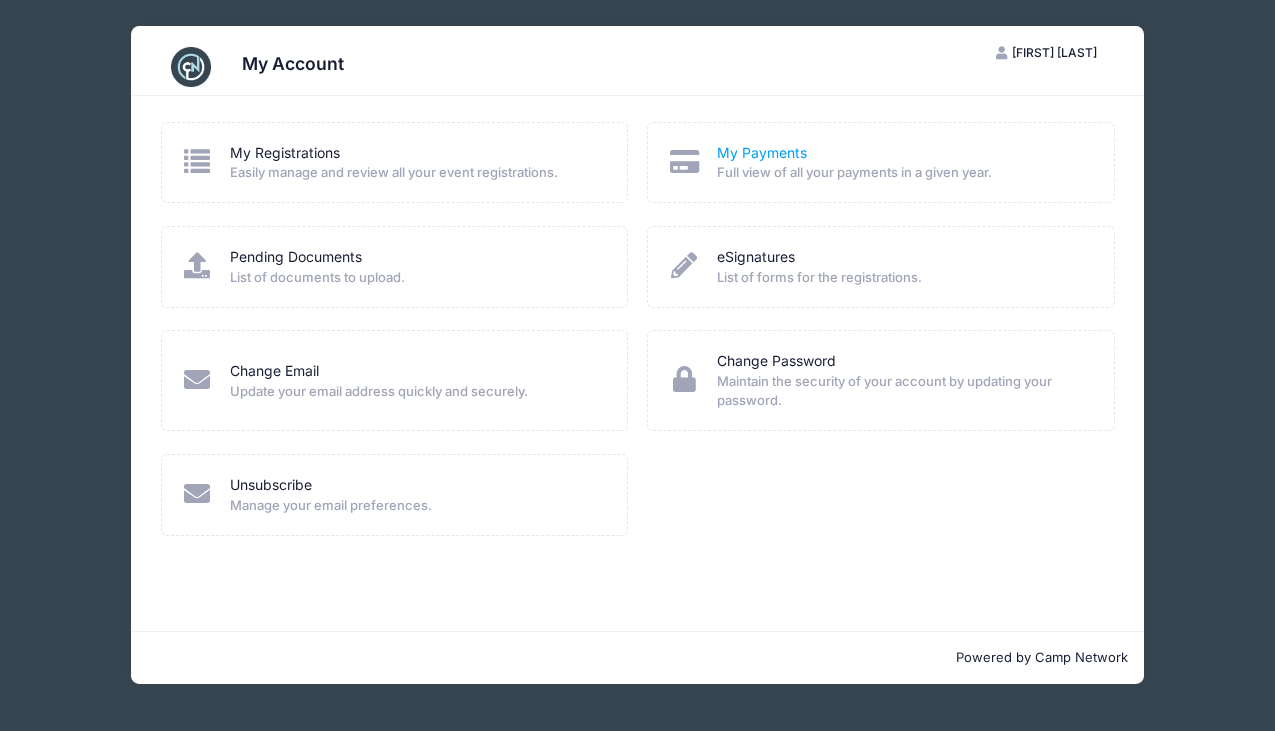 click on "My Payments" at bounding box center (762, 153) 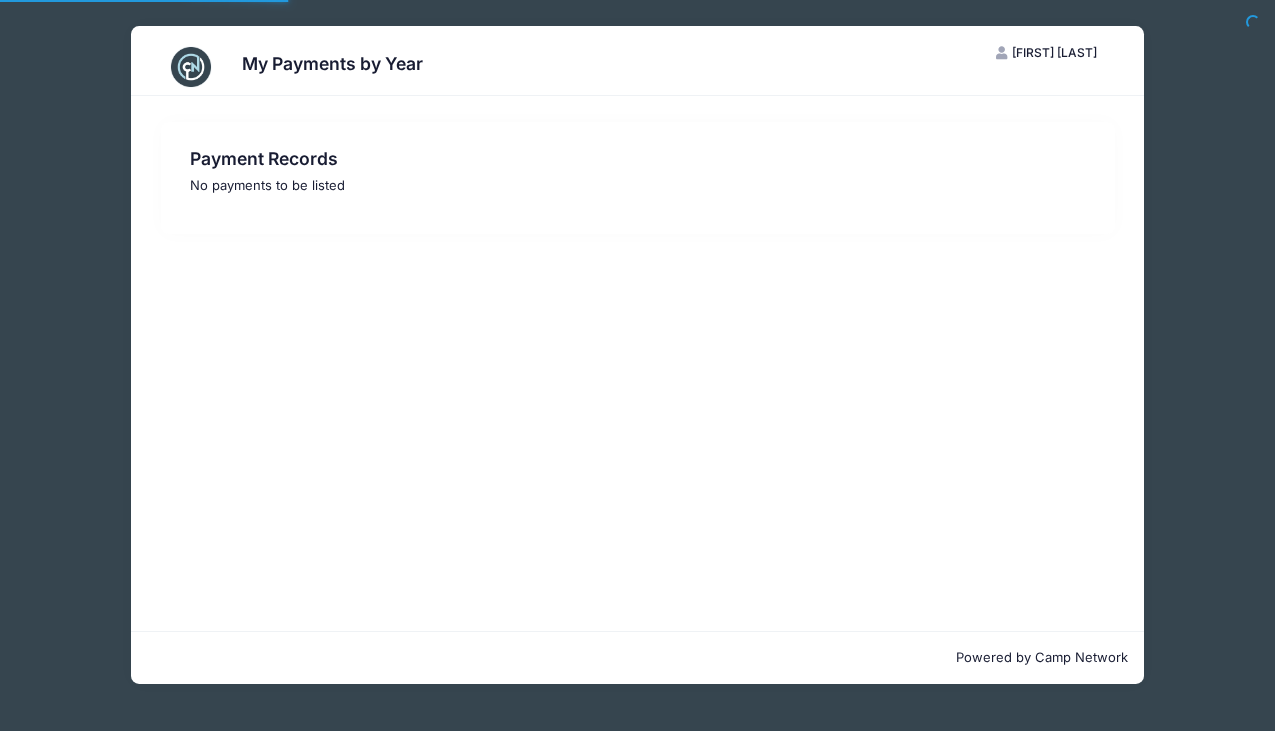 scroll, scrollTop: 0, scrollLeft: 0, axis: both 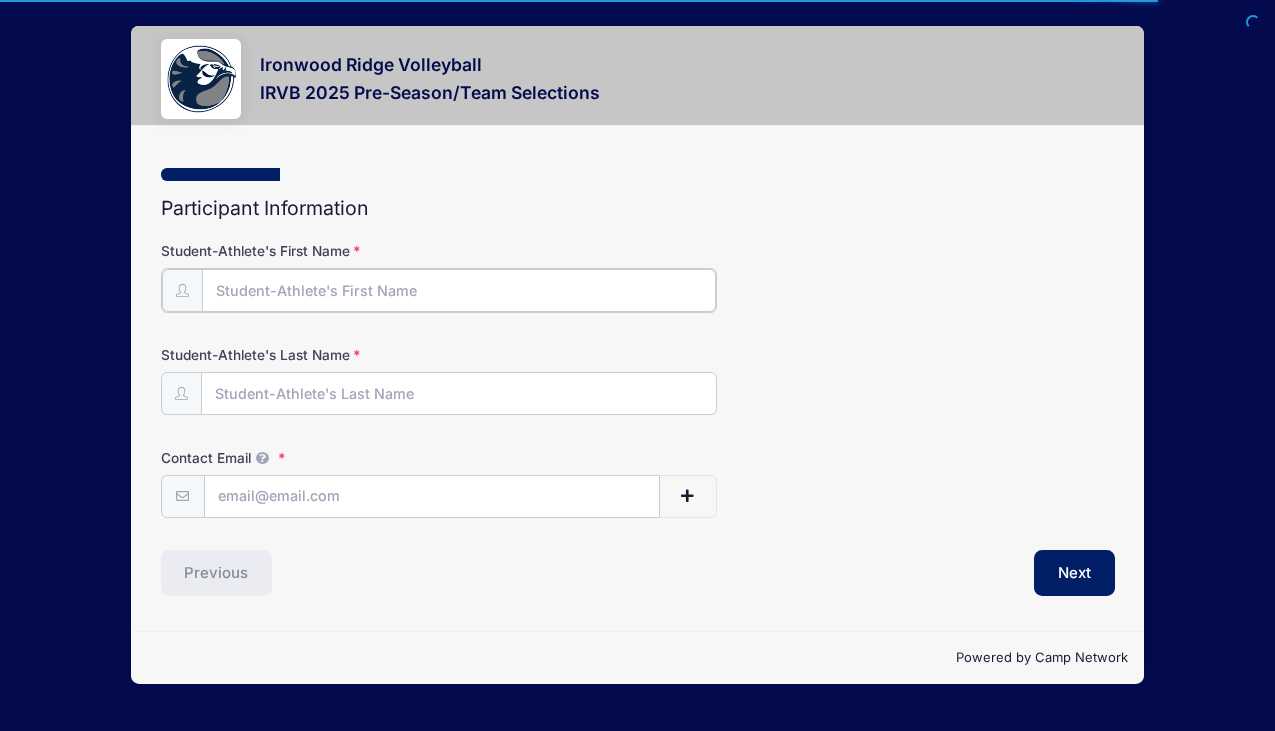 click on "Student-Athlete's First Name" at bounding box center [459, 290] 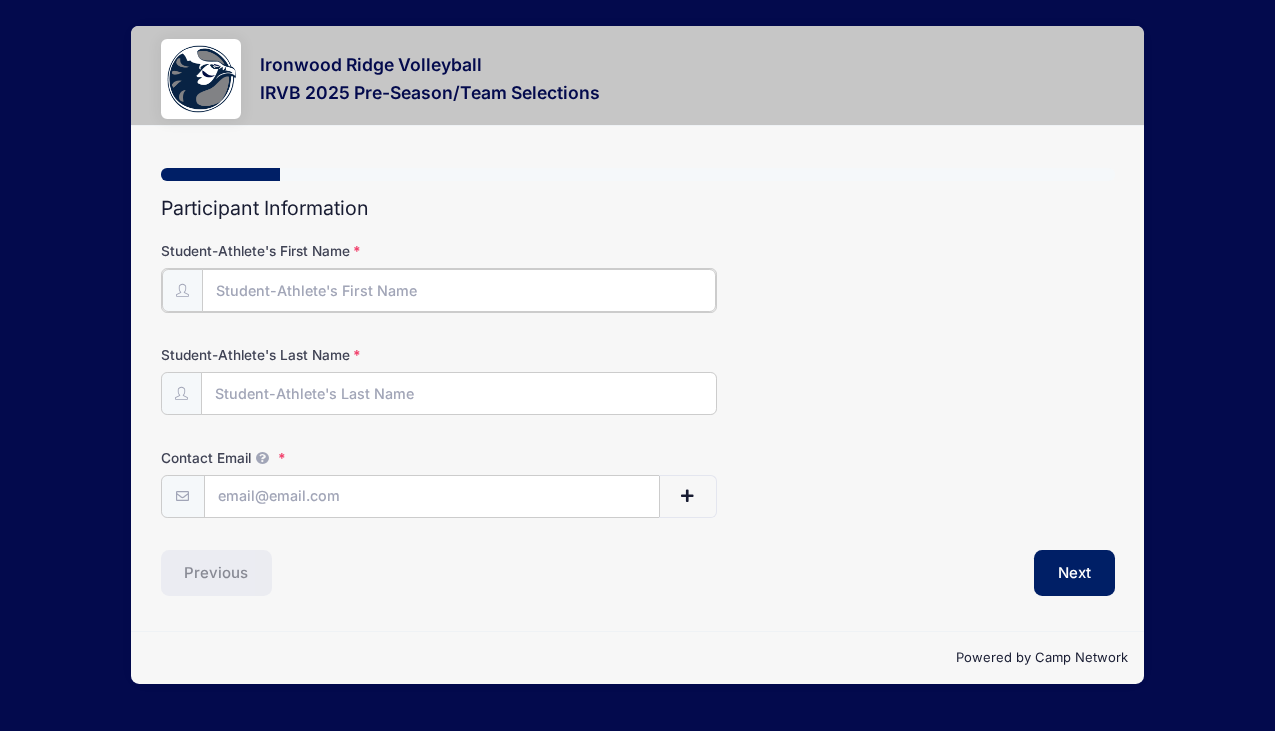 type on "[FIRST]" 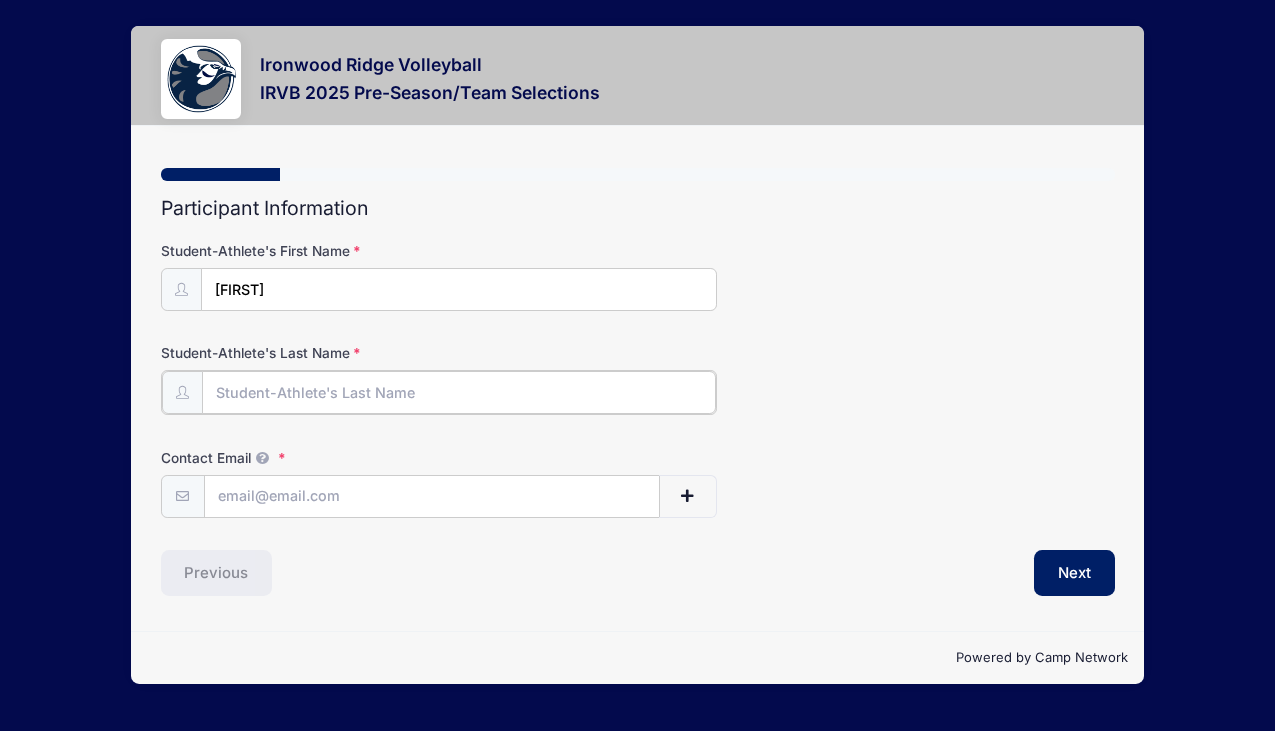 type on "Brewer" 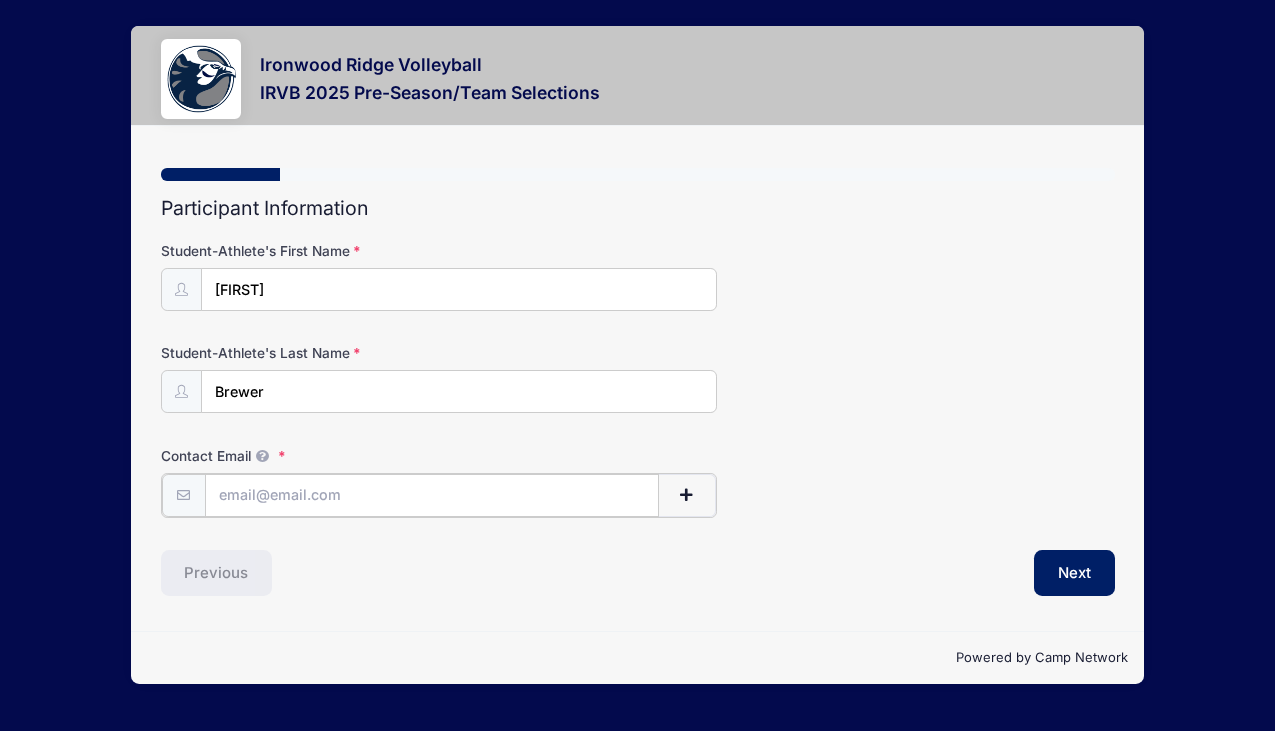 click on "Contact Email" at bounding box center [432, 495] 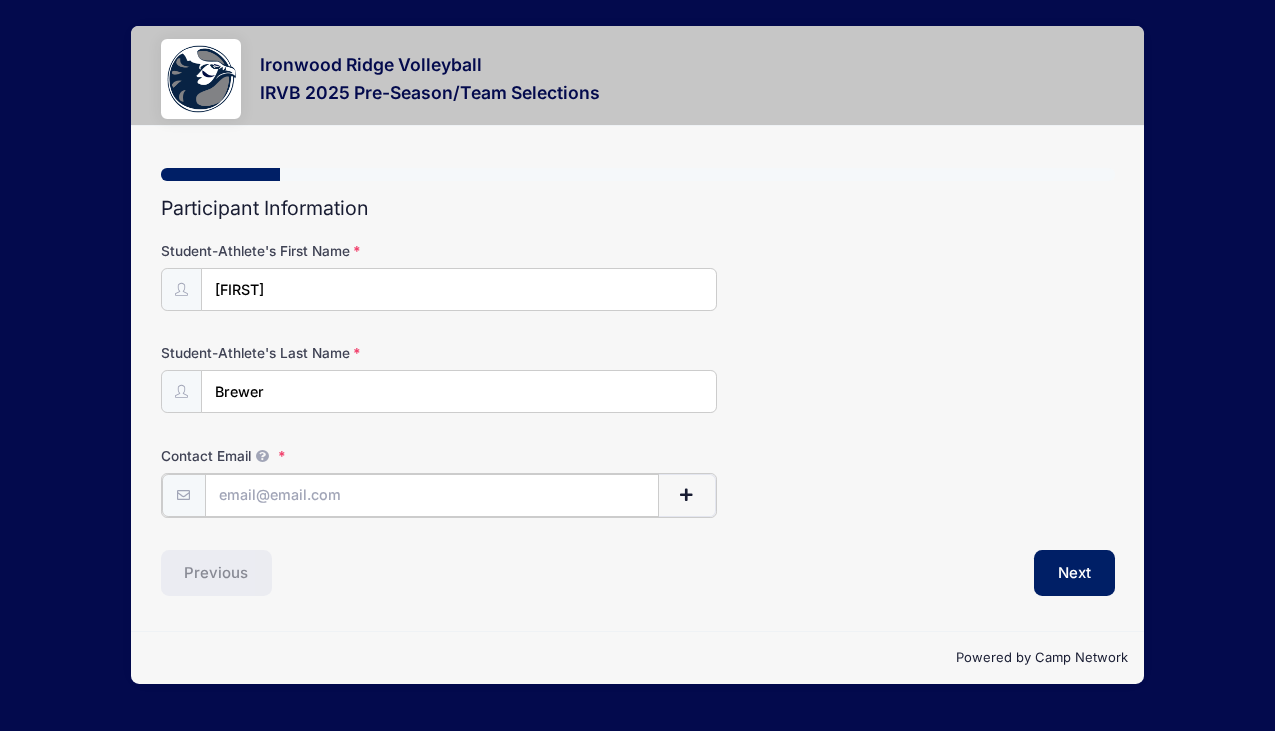 type on "elena.brewer@example.com" 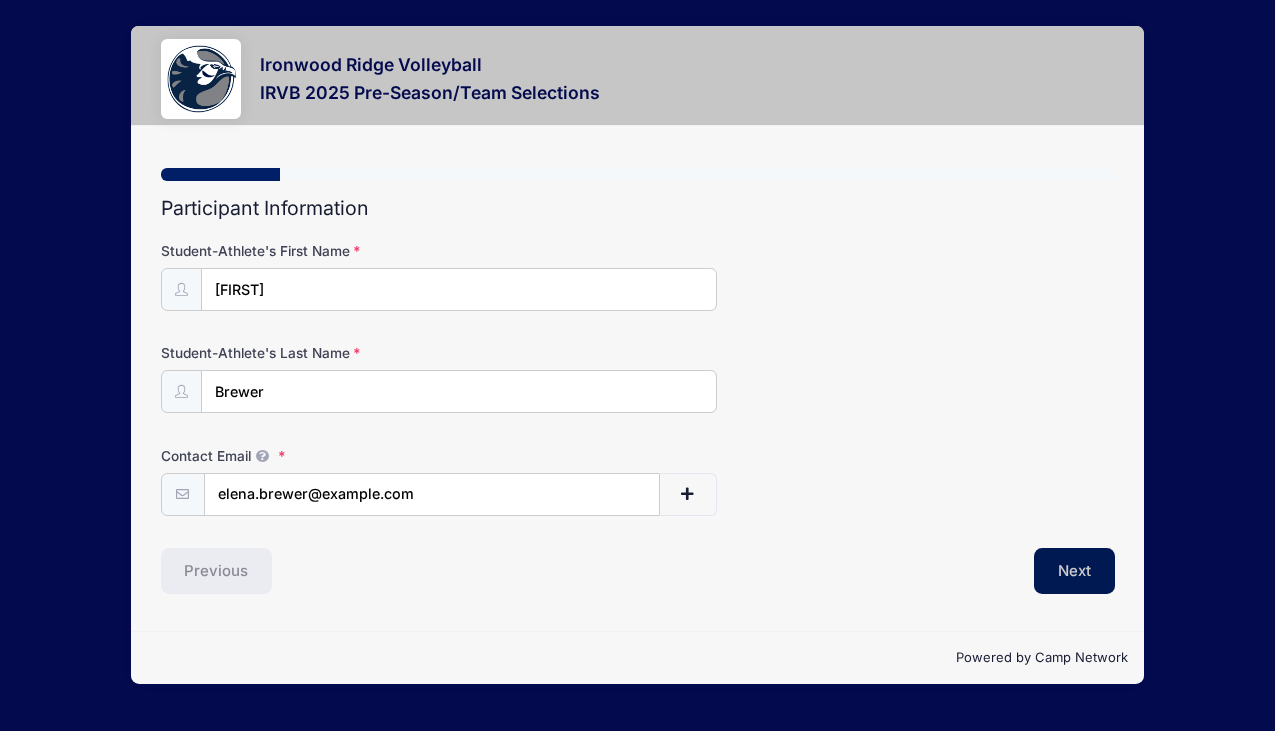 click on "Next" at bounding box center (1074, 571) 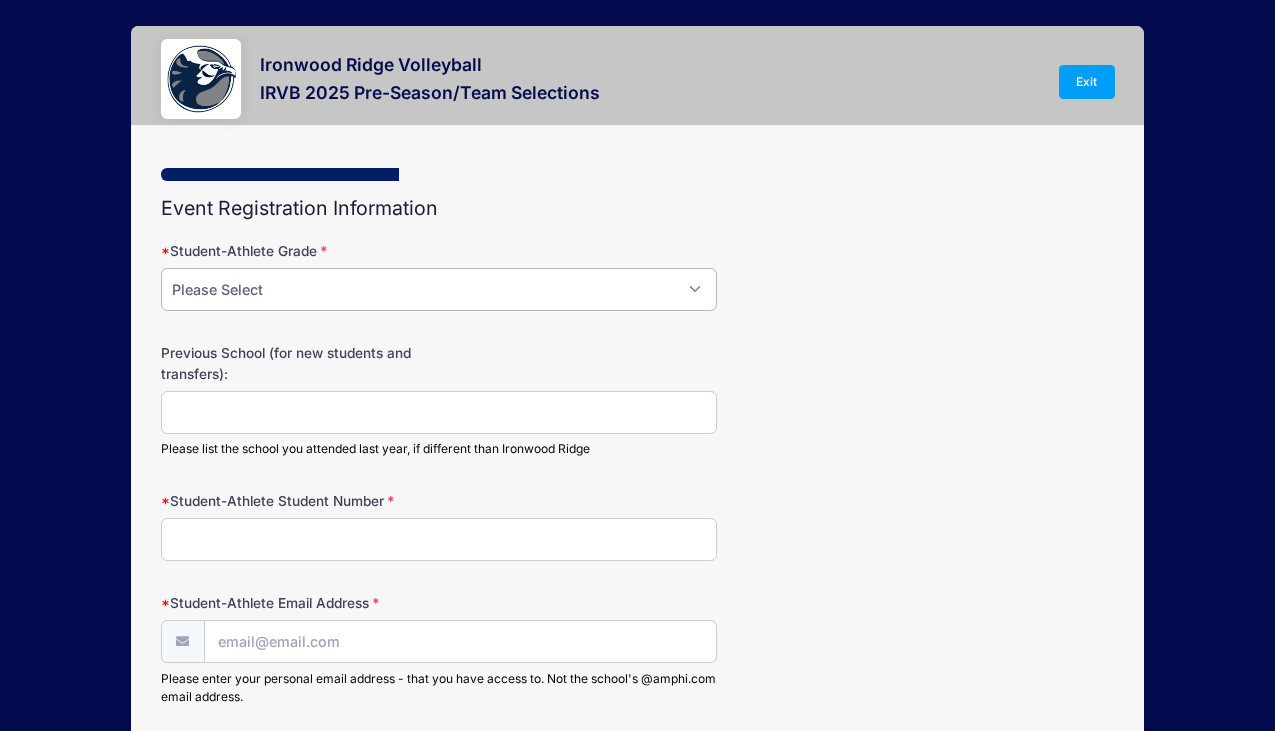 click on "Please Select 12
11
10
9" at bounding box center (439, 289) 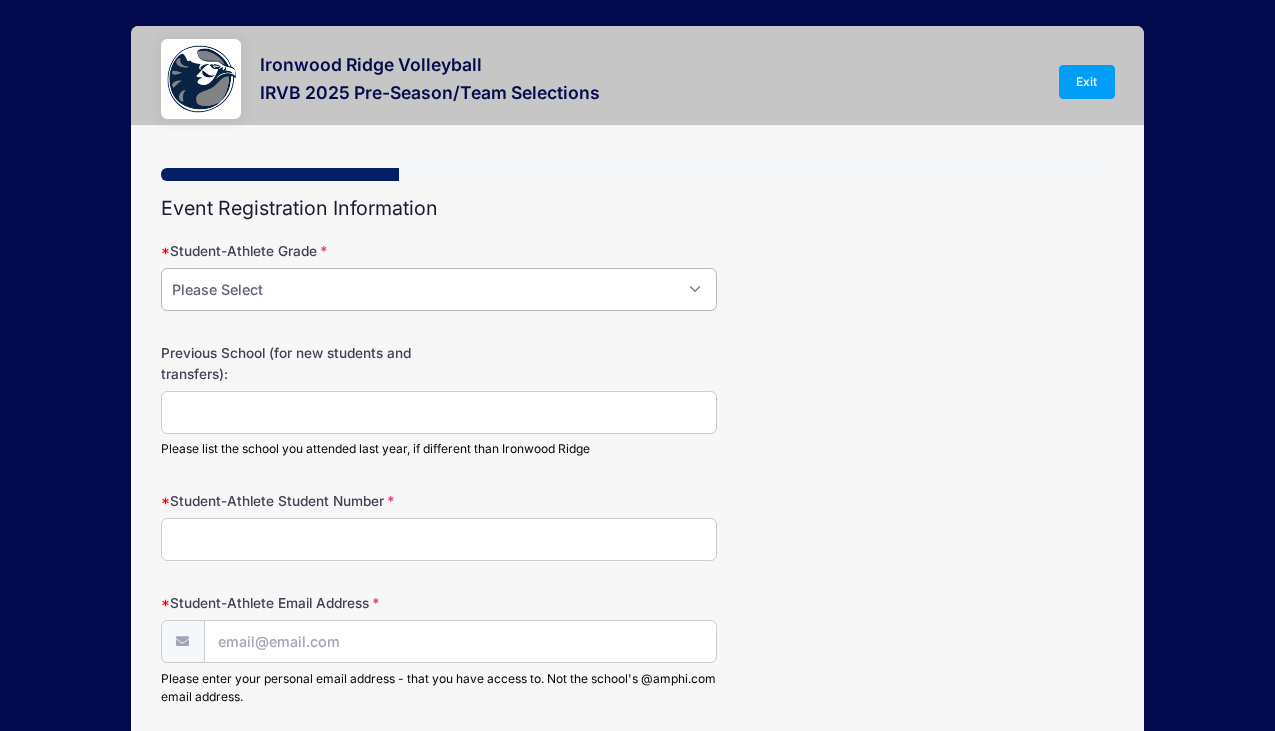 select on "11" 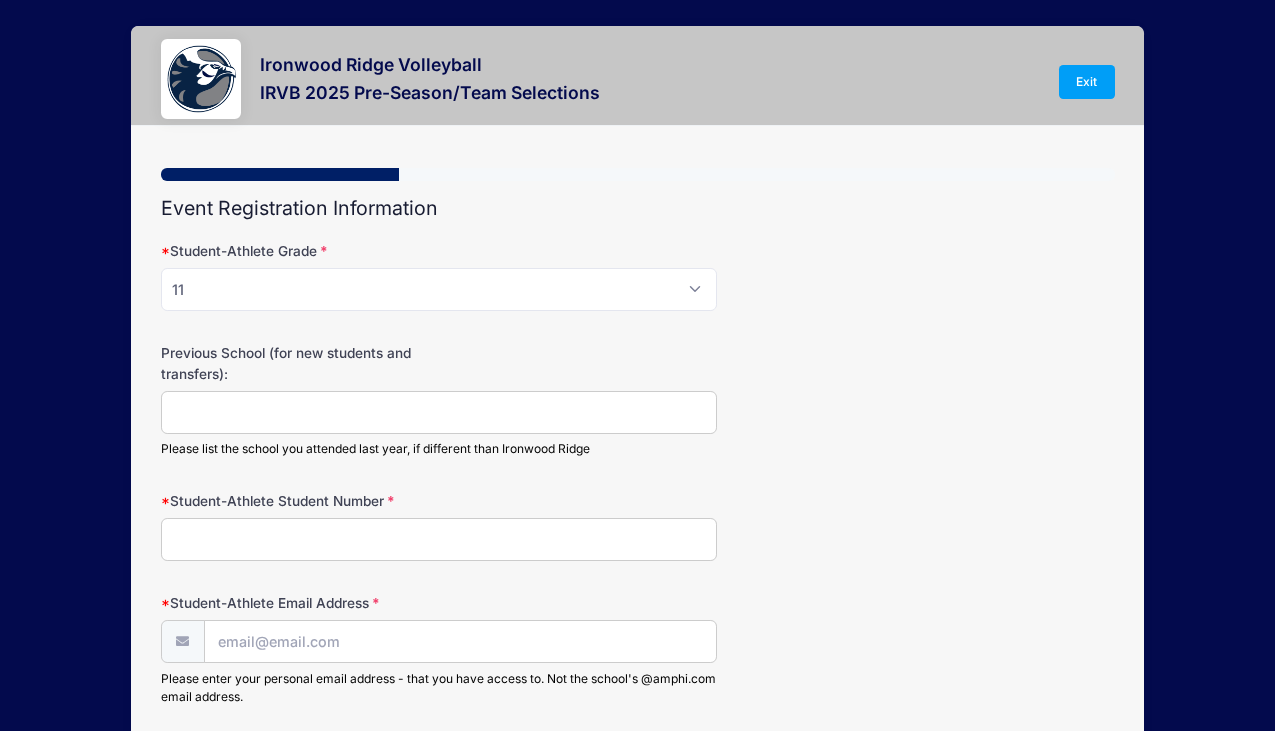 click on "Previous School (for new students and transfers):" at bounding box center [439, 412] 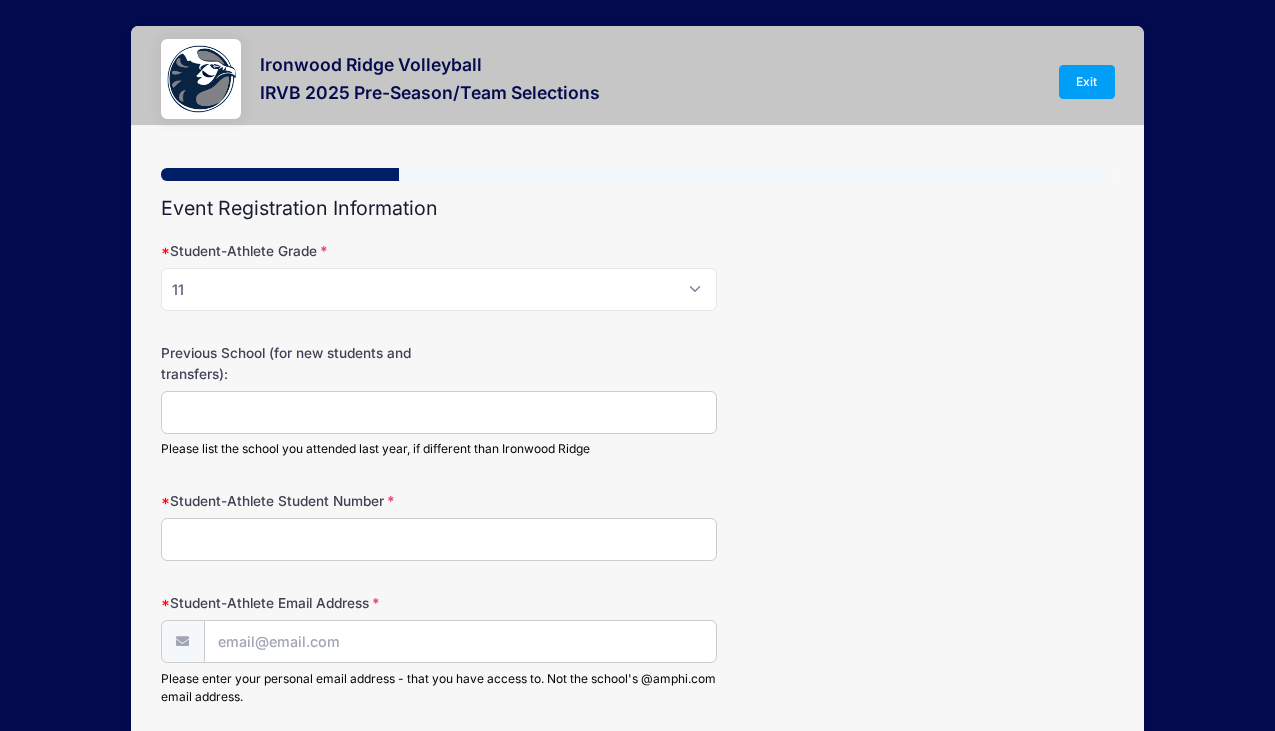 type on "[CITY] High school" 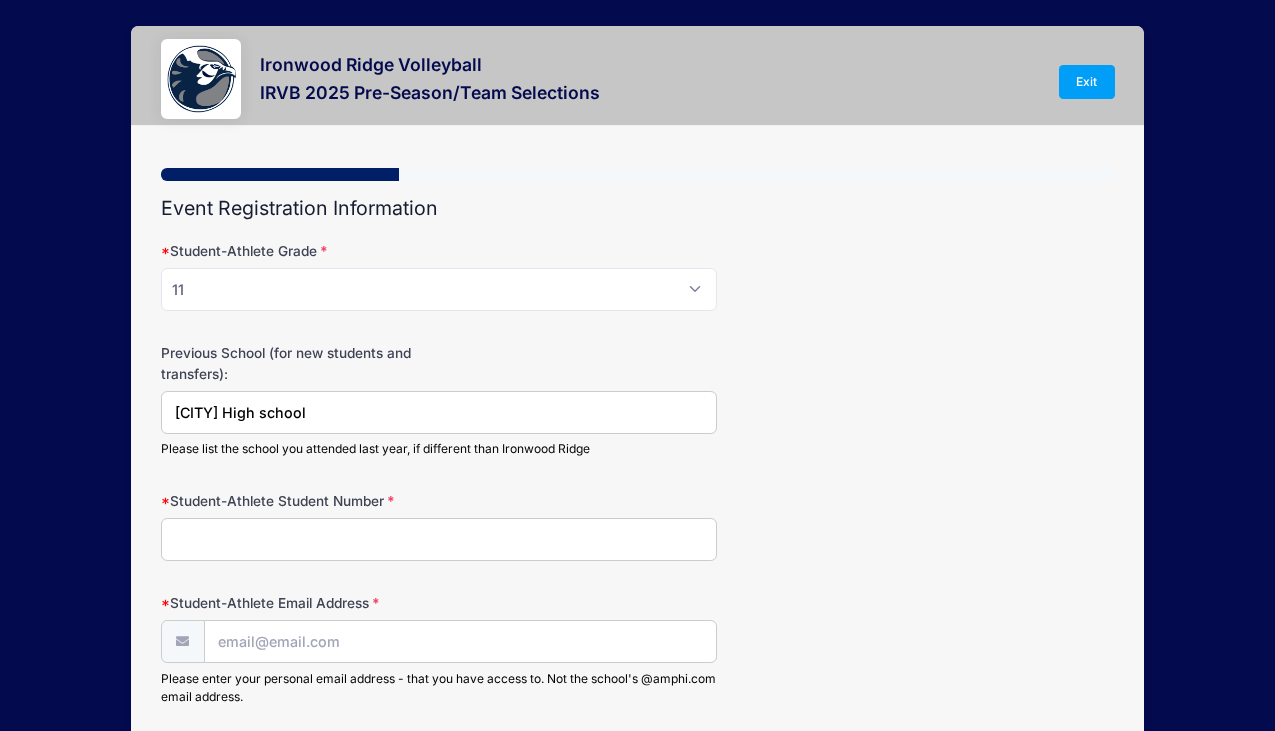 click on "Student-Athlete Student Number" at bounding box center [439, 539] 